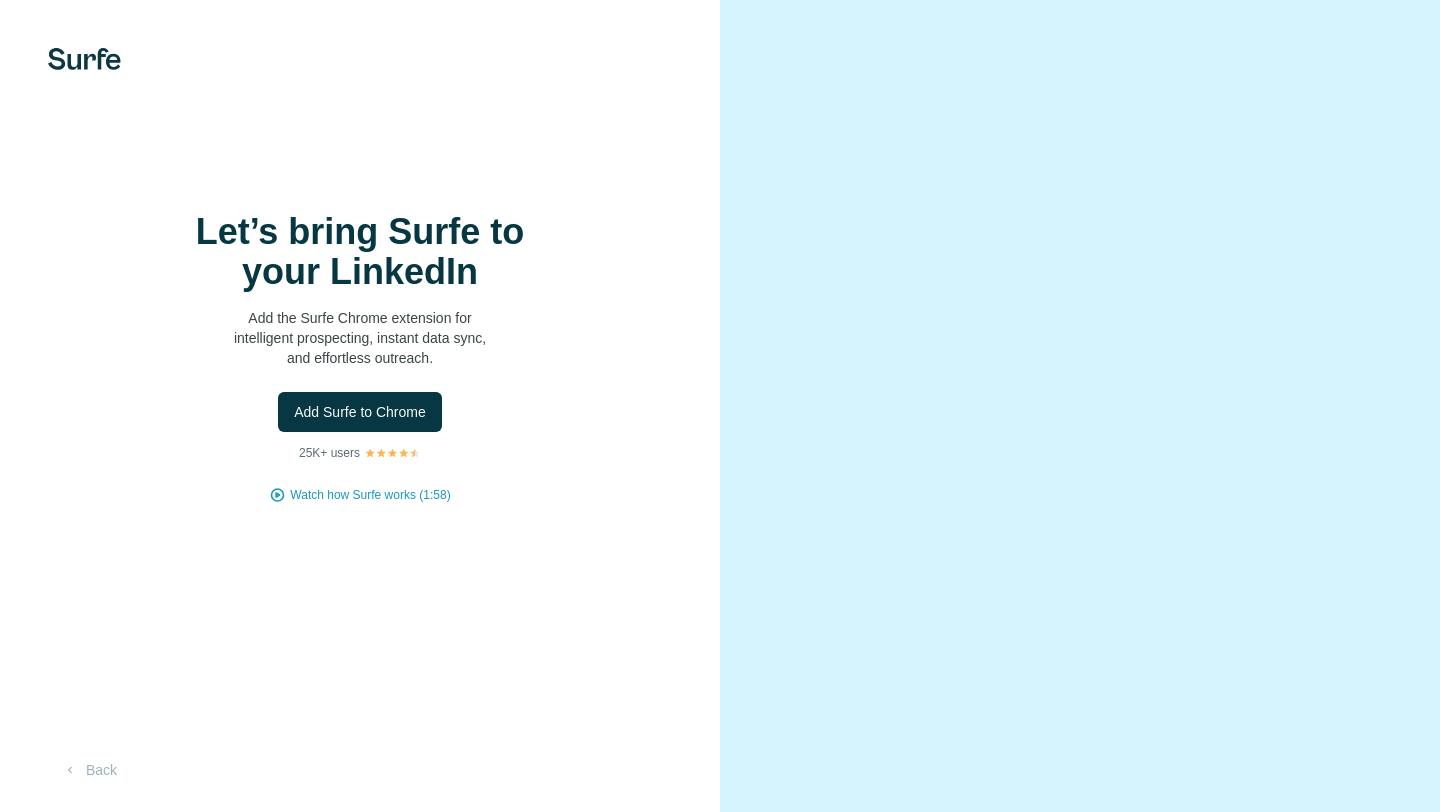 scroll, scrollTop: 0, scrollLeft: 0, axis: both 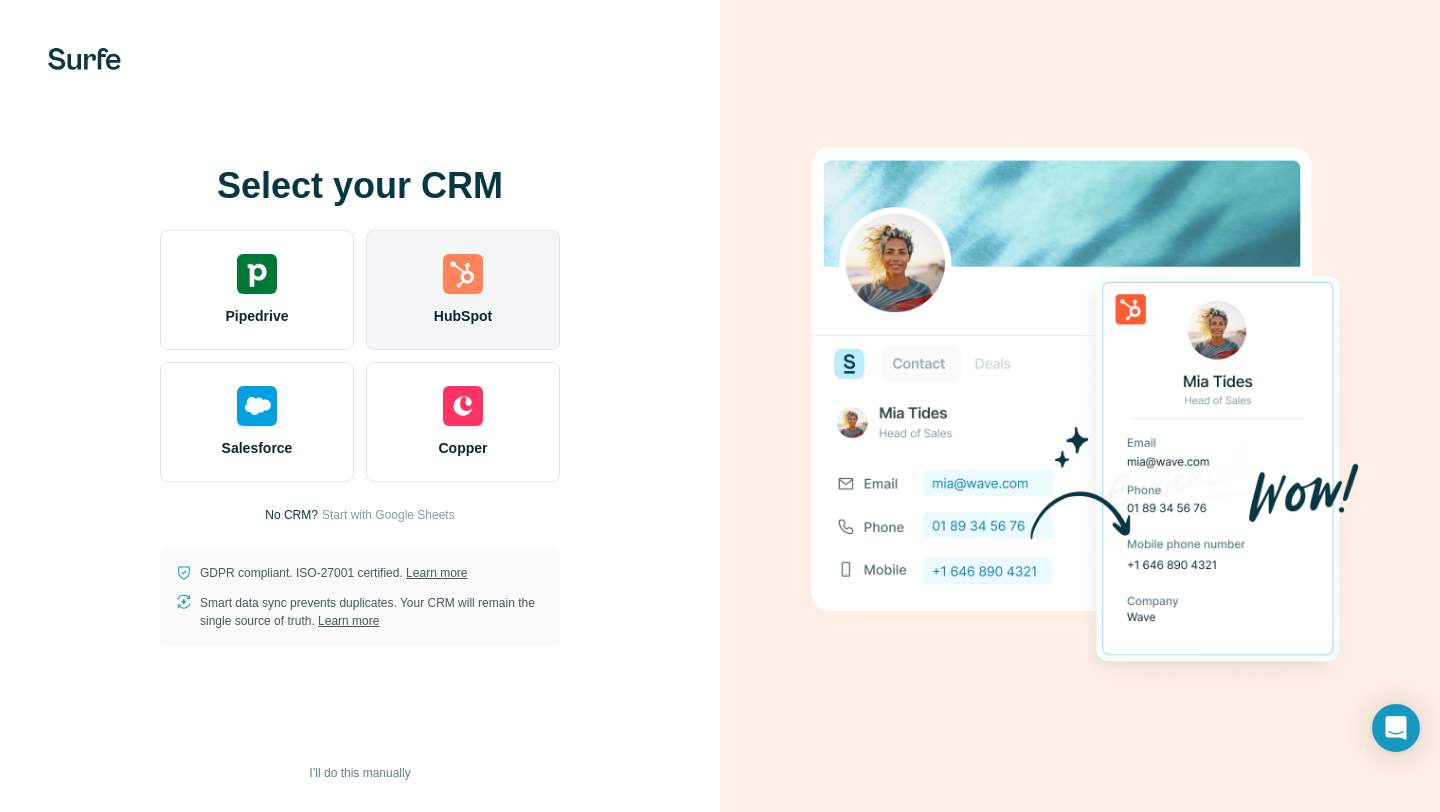 click at bounding box center [463, 274] 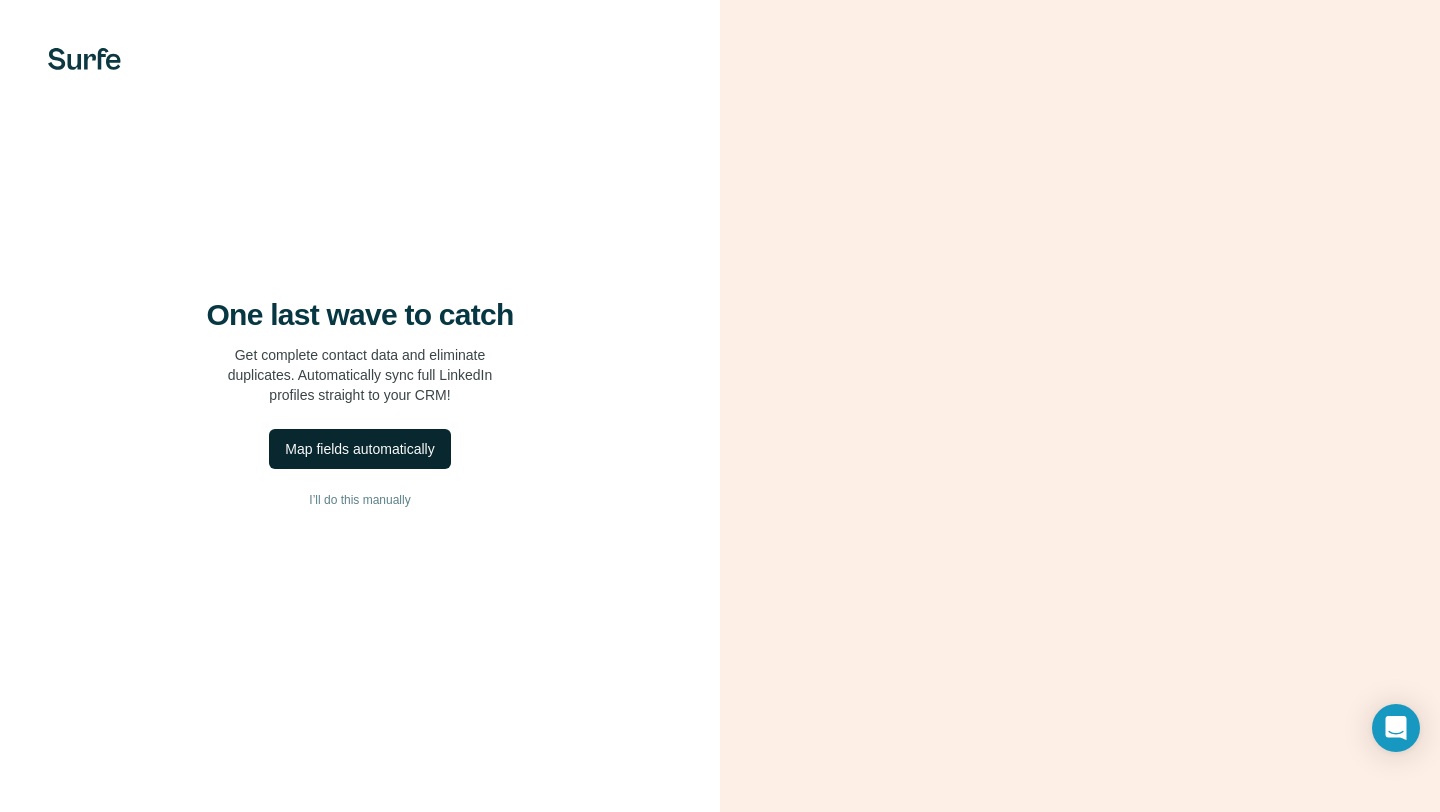 click on "Map fields automatically" at bounding box center [359, 449] 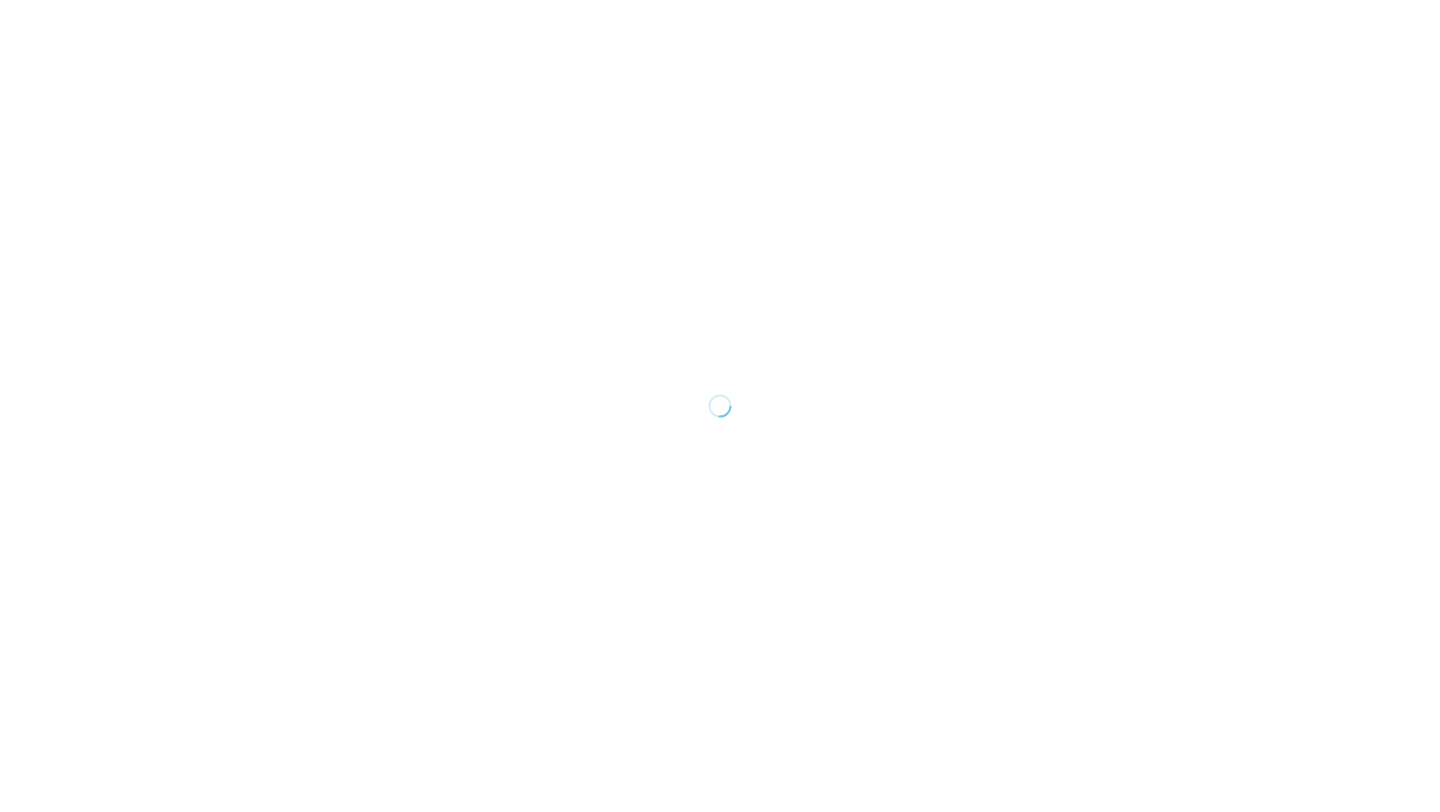 scroll, scrollTop: 0, scrollLeft: 0, axis: both 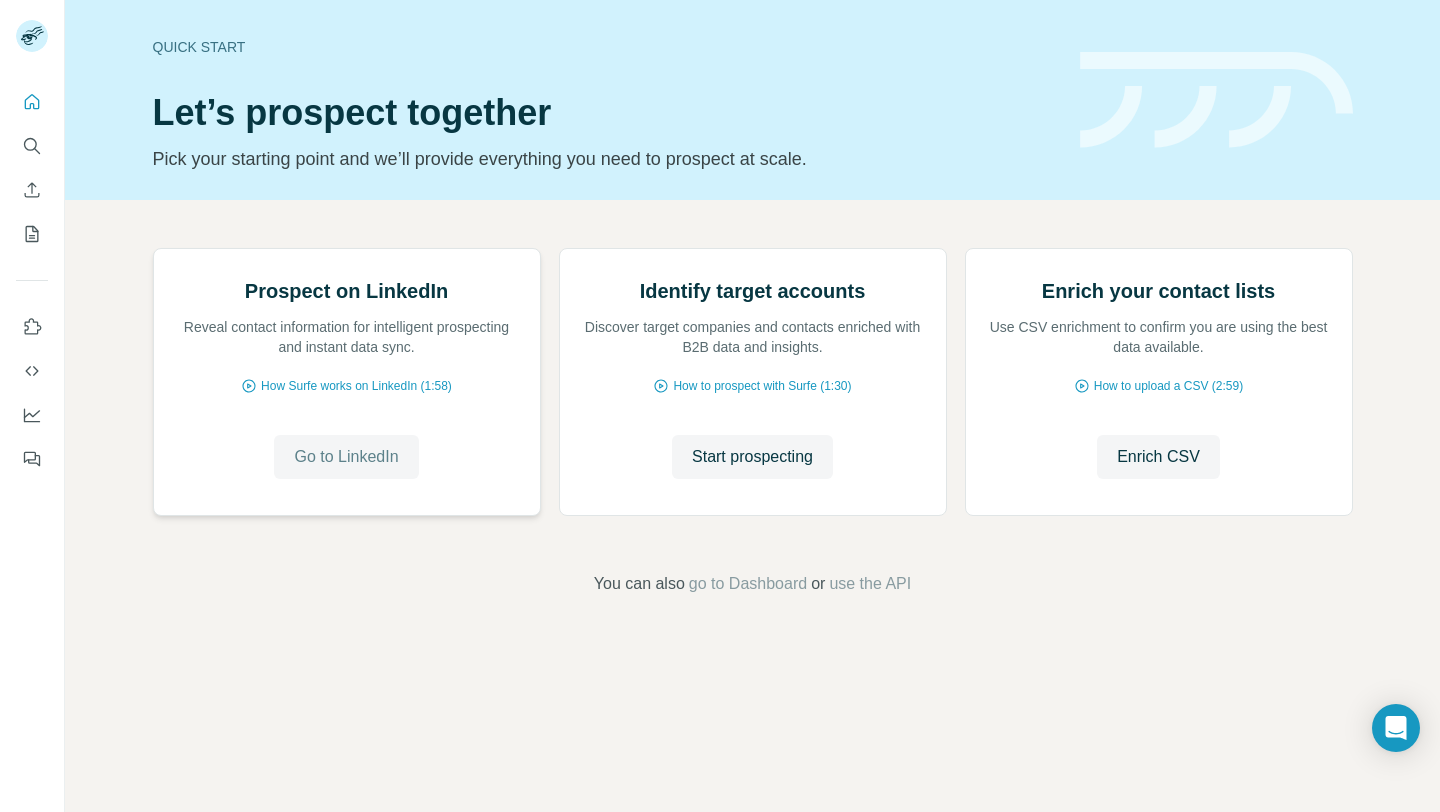 click on "Go to LinkedIn" at bounding box center [346, 457] 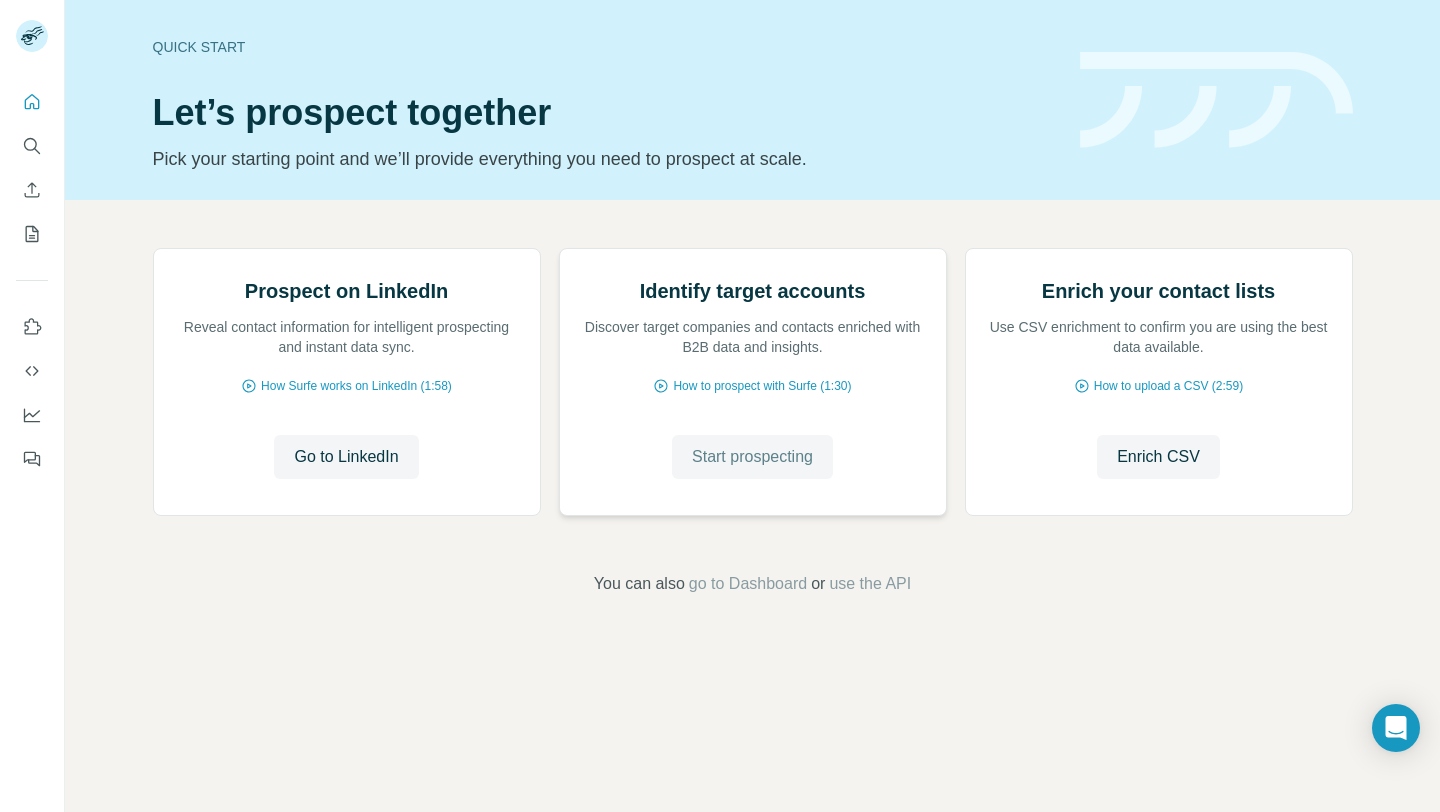 click on "Start prospecting" at bounding box center [752, 457] 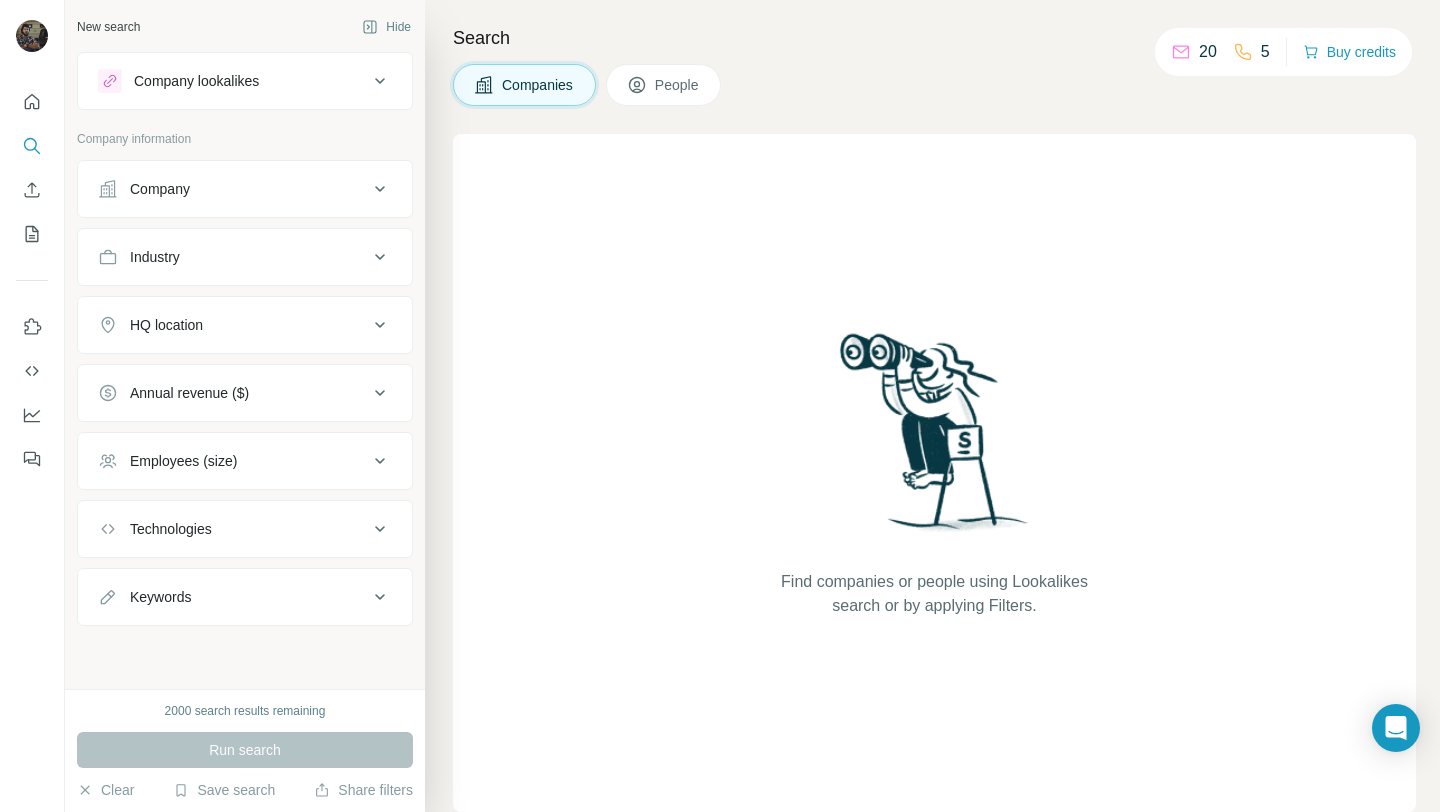 click 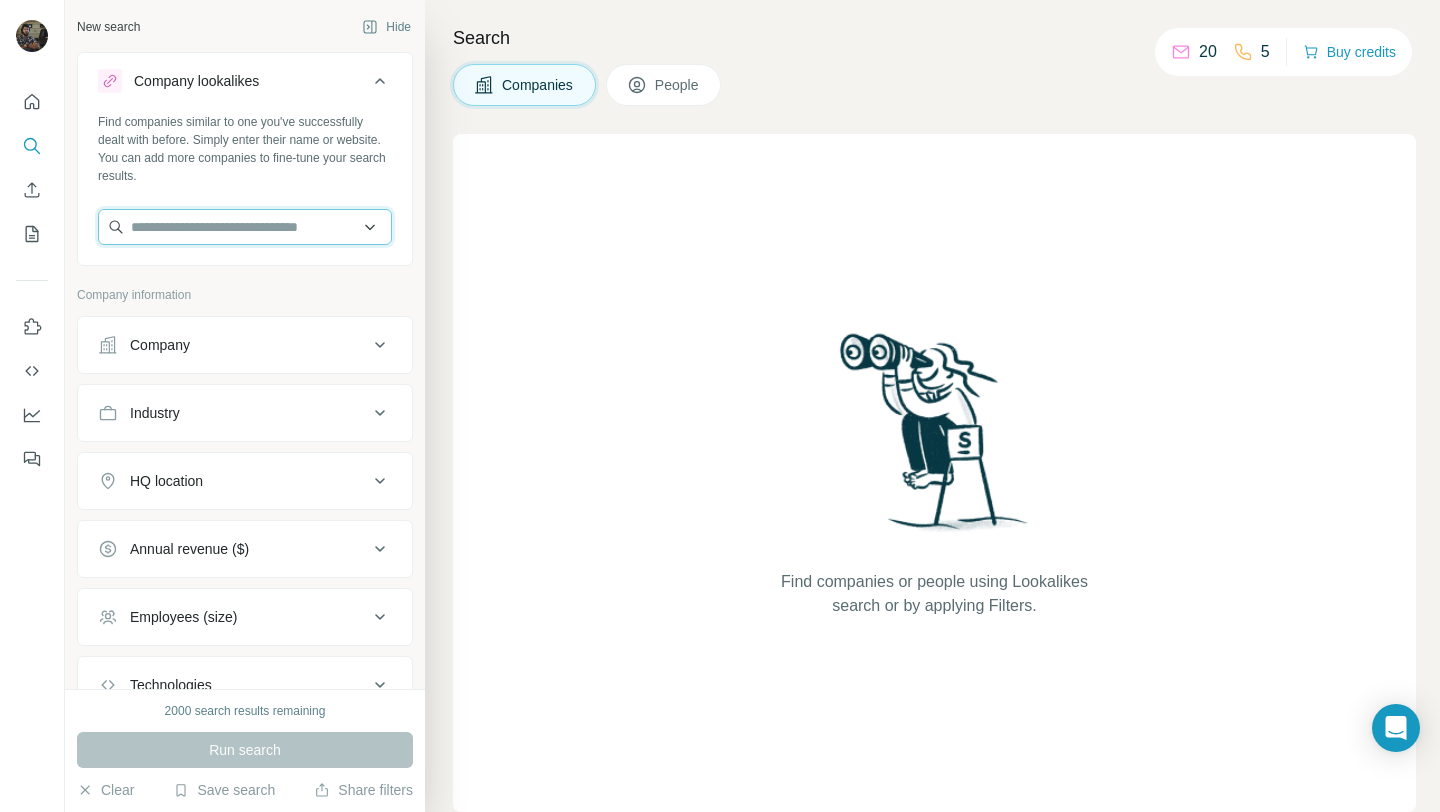 click at bounding box center [245, 227] 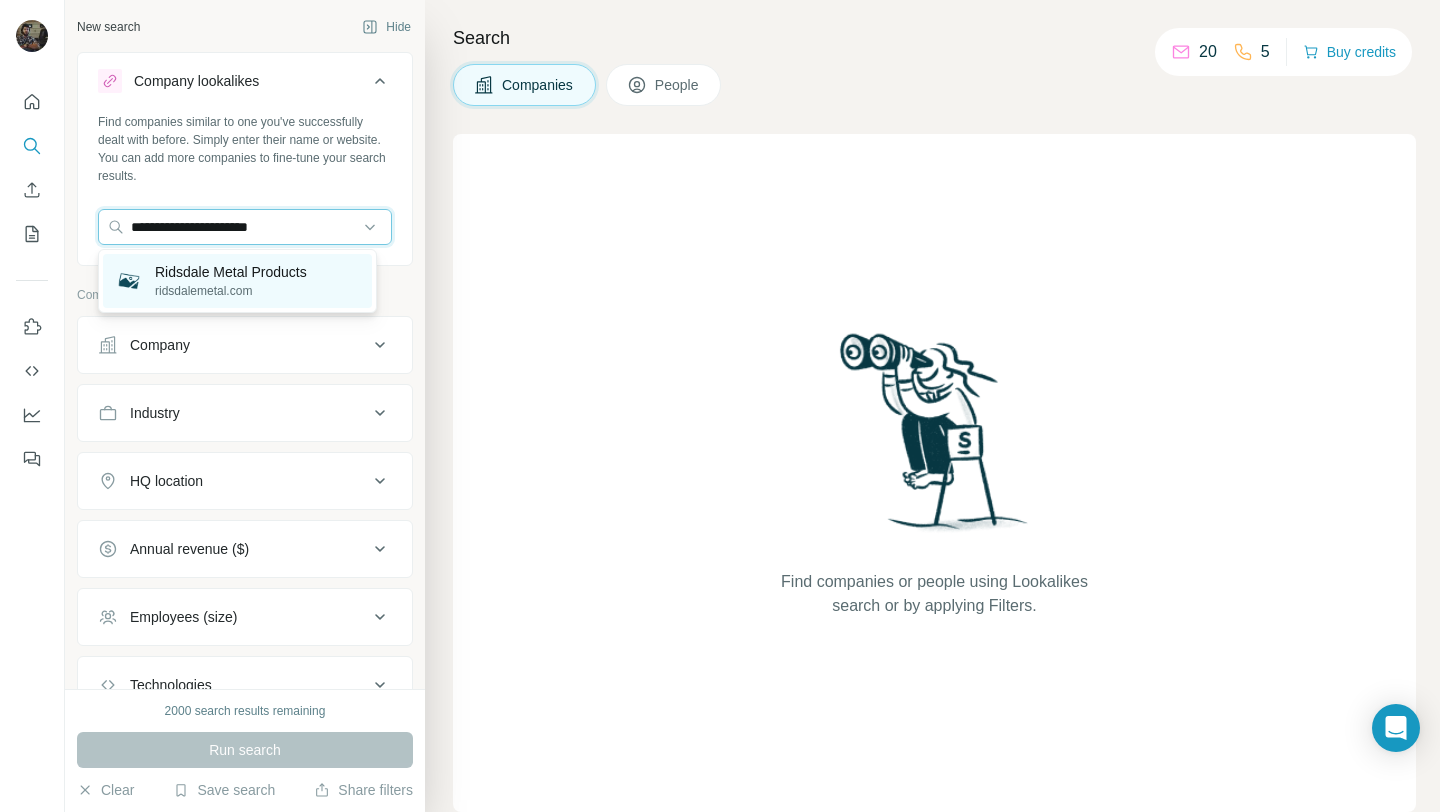 type on "**********" 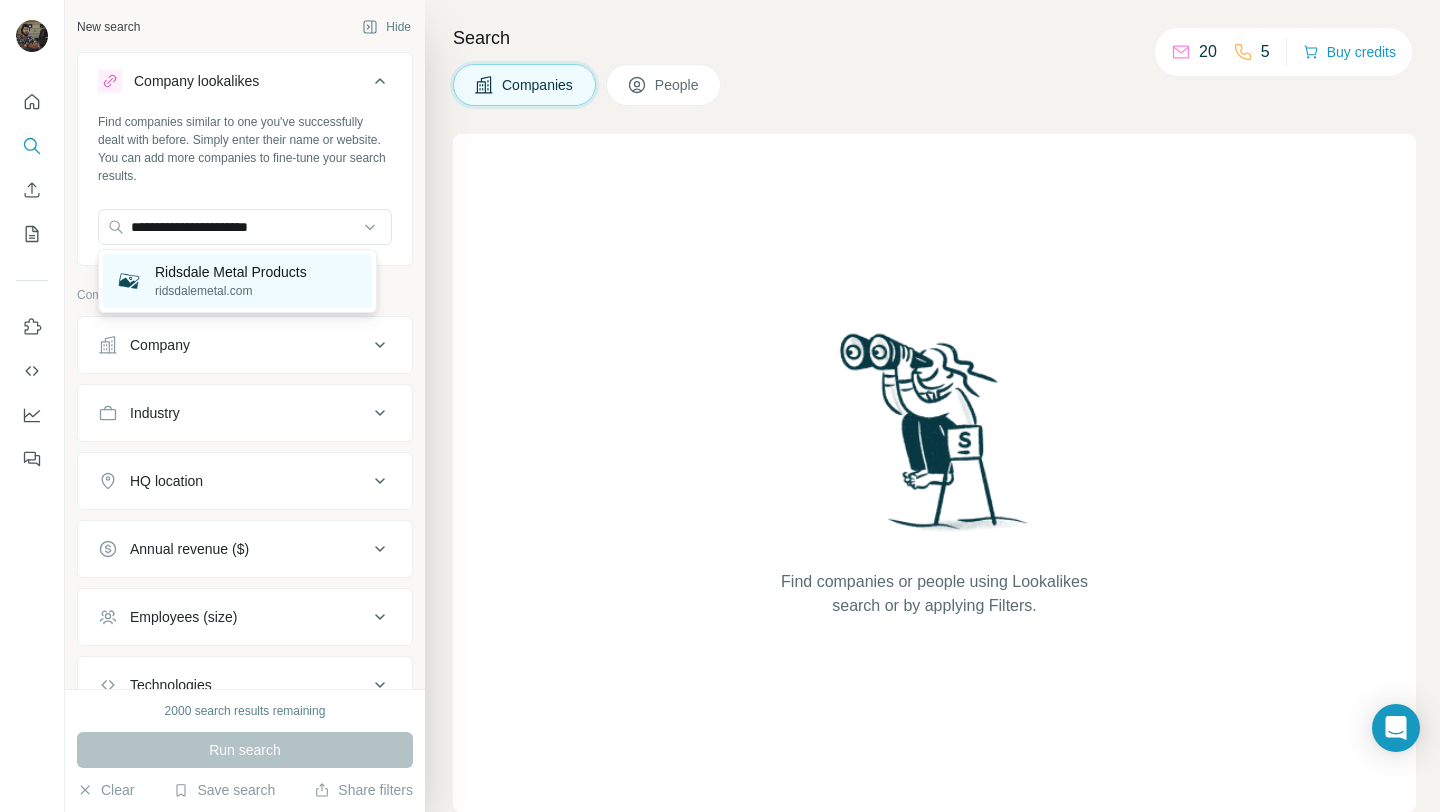 click on "Ridsdale Metal Products" at bounding box center [231, 272] 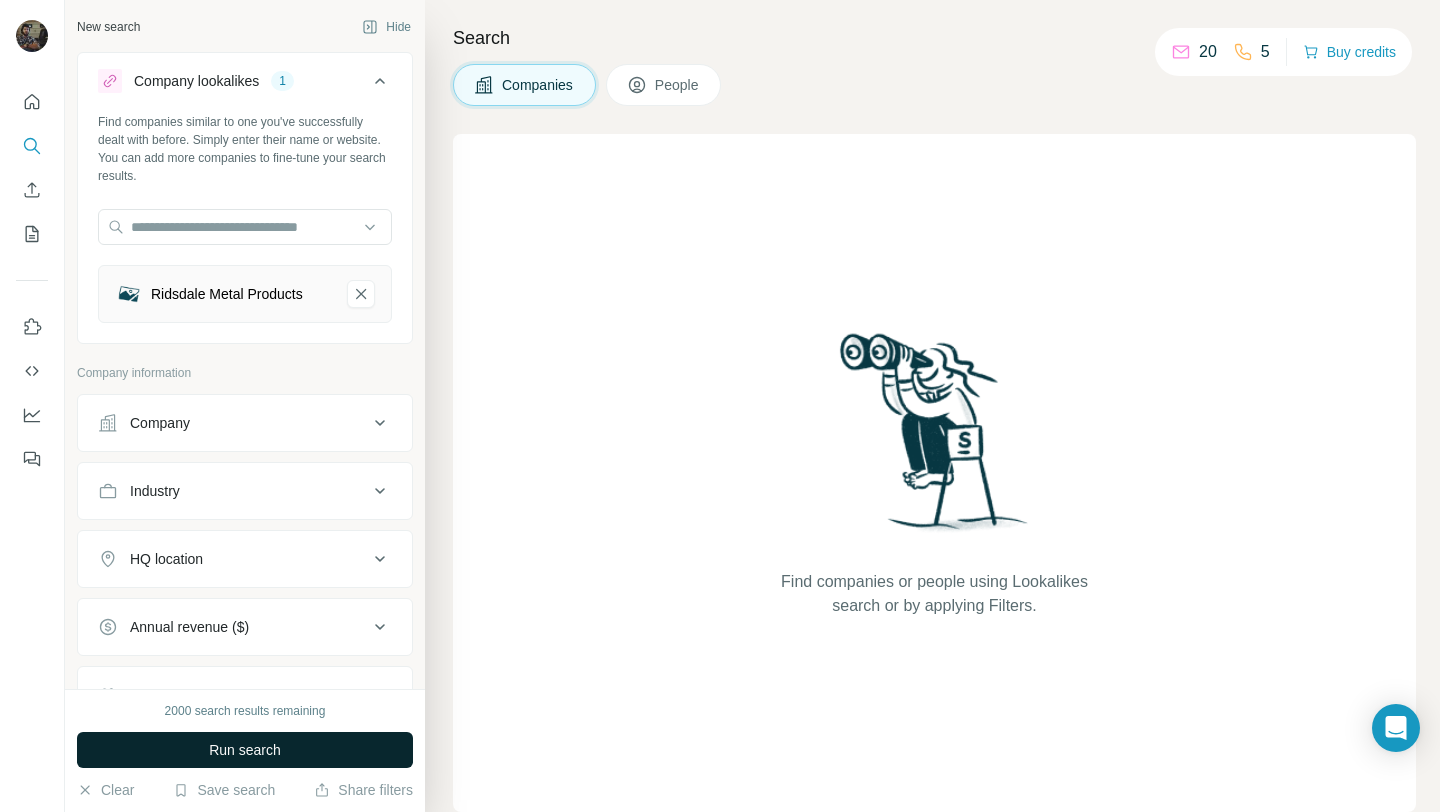 click on "Run search" at bounding box center (245, 750) 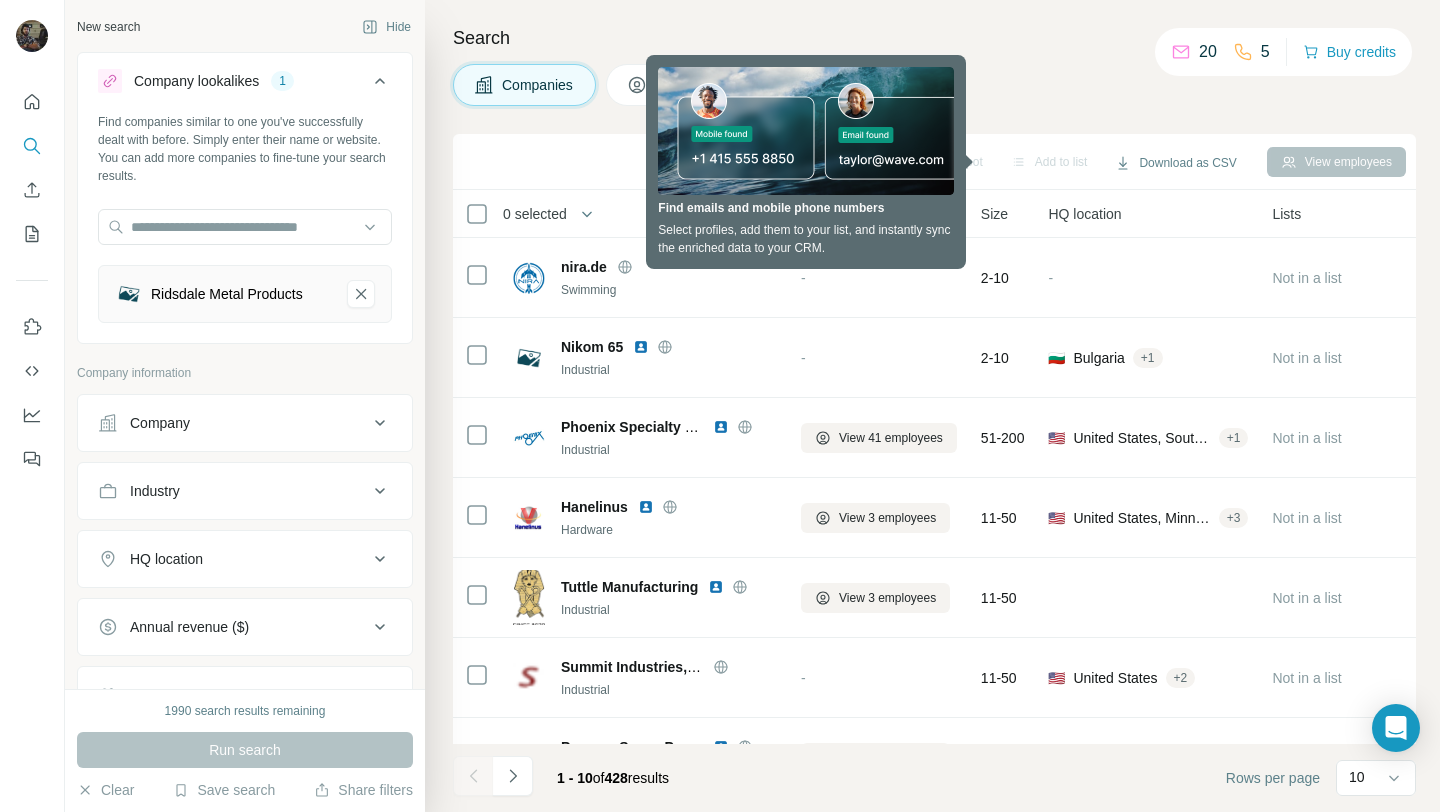 click on "Search Companies People Sync to HubSpot Add to list Download as CSV View employees 0 selected Companies Employees Size HQ location Lists Annual revenue About Technologies Industry Keywords [WEBSITE] Swimming - 2-10 - Not in a list $ 0-1M - - Swimming - Nikom 65 Industrial - 2-10 [COUNTRY] + 1 Not in a list $ 0-1M NIKOM 65 Ltd is a company based out of [COUNTRY]. Titan, Turbo, script.aculo.us, Lightbox, Prototype, Apache HTTP Server Industrial, Industrial Engineering, Industrial Manufacturing, Manufacturing, Mechanical Engineering, Machinery Manufacturing, Product Design, Mechanical Design механични cylinder seals equipment и компресори механични челни mechanical seals advanced technology компресори за компресори machine manufacturer metal parts specifications machine elements ремонт помпи technology челни уплътнения portable equipment customer specifications mechanical manufacturing design factories mechanical engineering +" at bounding box center [932, 406] 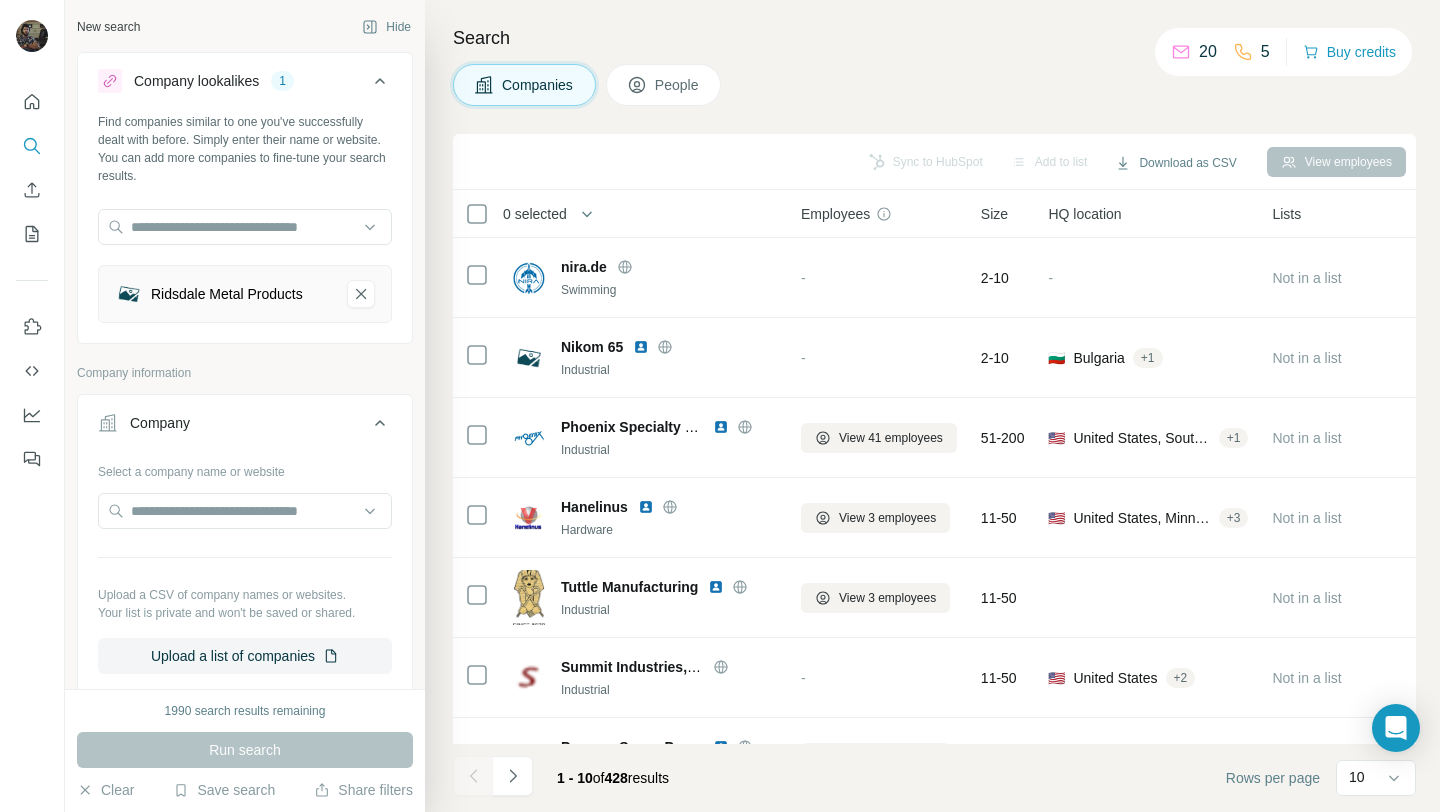 click on "Company lookalikes 1 Find companies similar to one you've successfully dealt with before. Simply enter their name or website. You can add more companies to fine-tune your search results. Ridsdale Metal Products Company information Company Select a company name or website Upload a CSV of company names or websites. Your list is private and won't be saved or shared. Upload a list of companies Industry HQ location Annual revenue ($) Employees (size) Technologies Keywords" at bounding box center (245, 577) 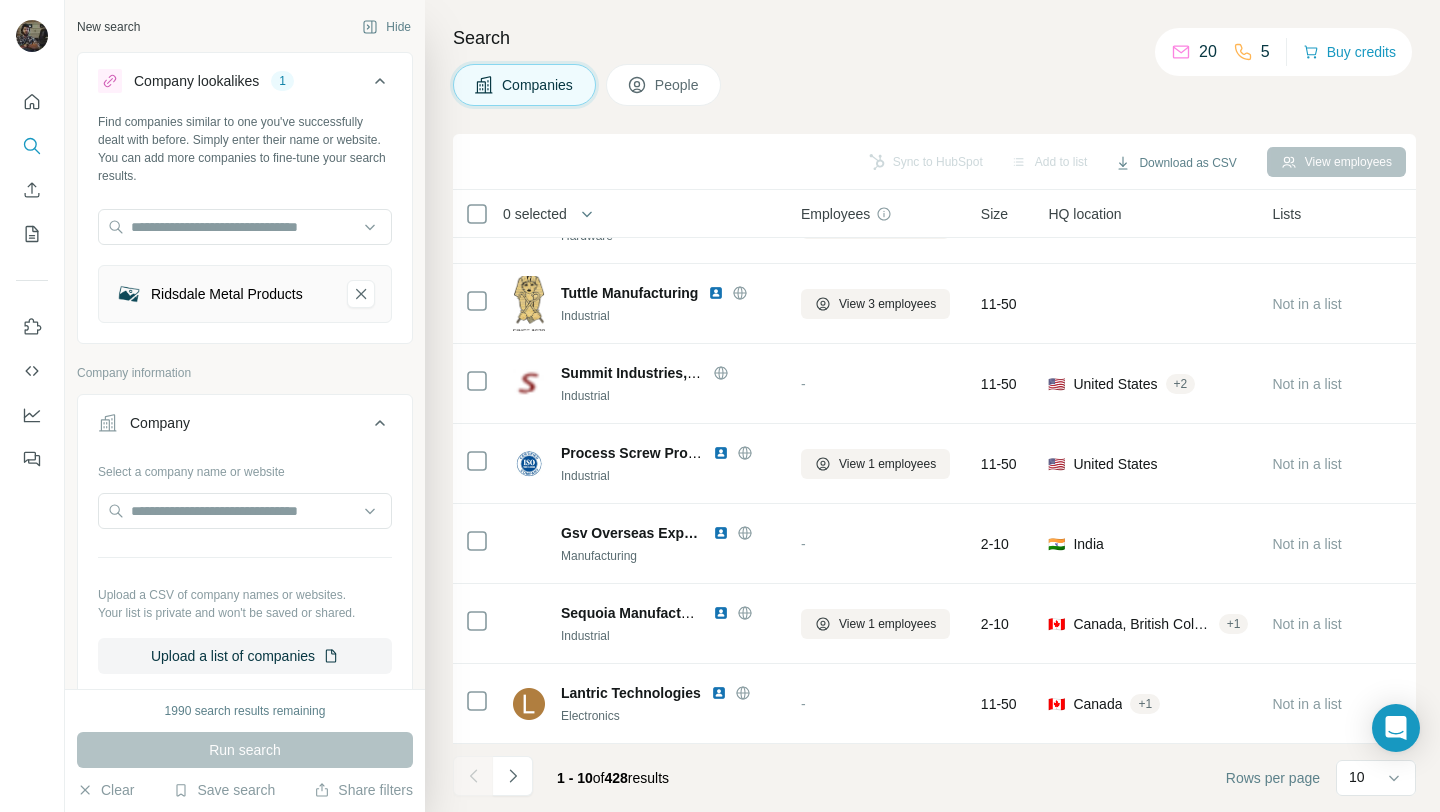 scroll, scrollTop: 305, scrollLeft: 0, axis: vertical 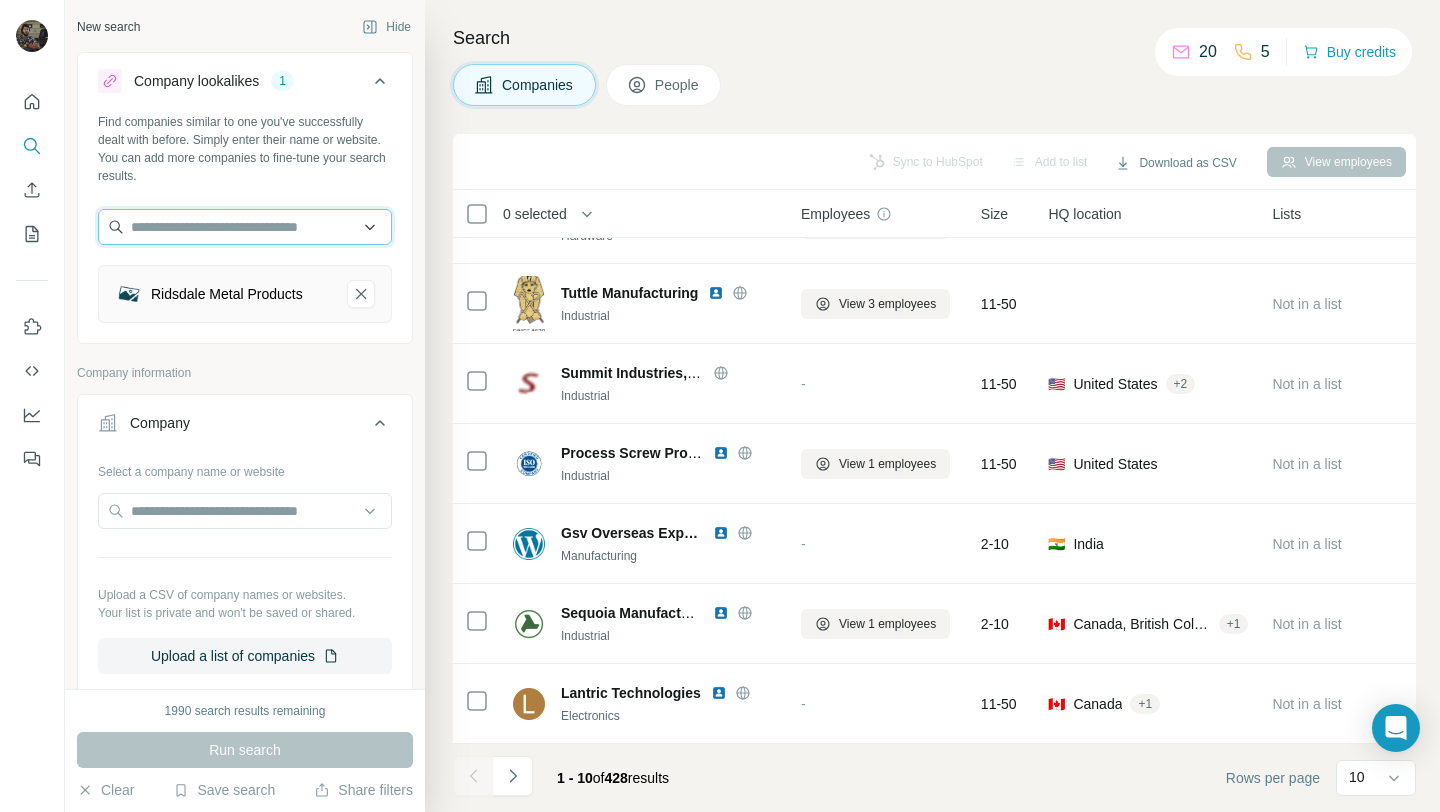 click at bounding box center [245, 227] 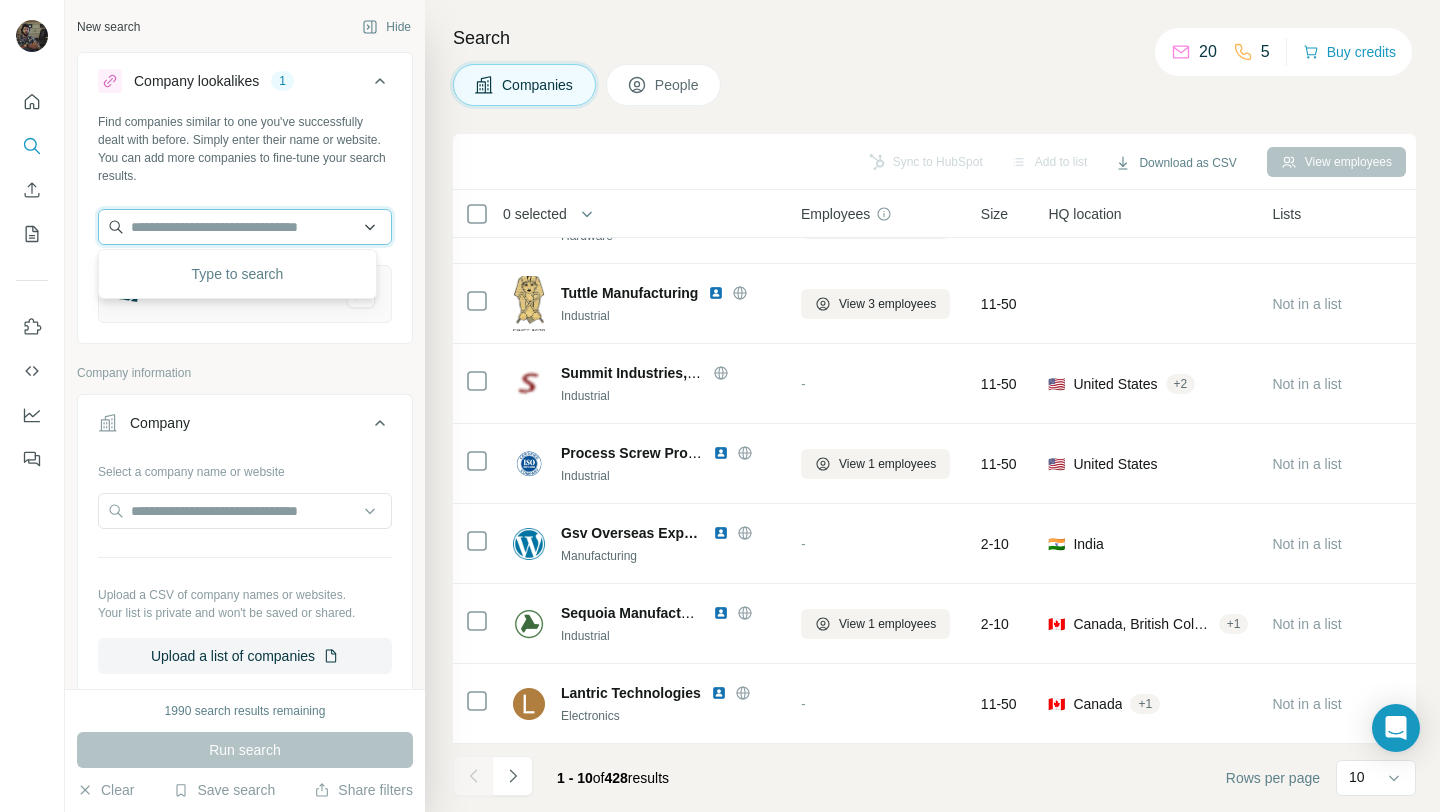 paste on "**********" 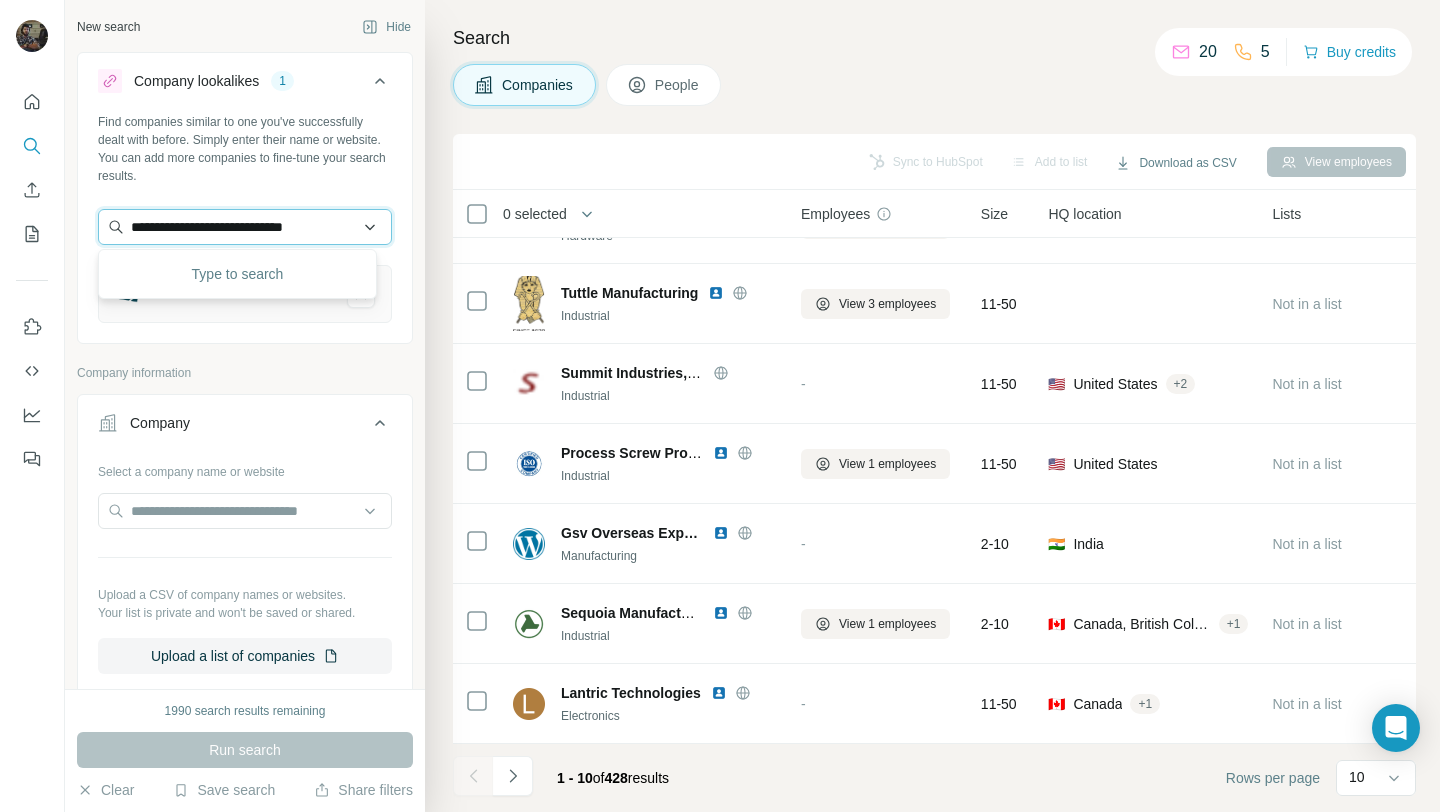 scroll, scrollTop: 0, scrollLeft: 6, axis: horizontal 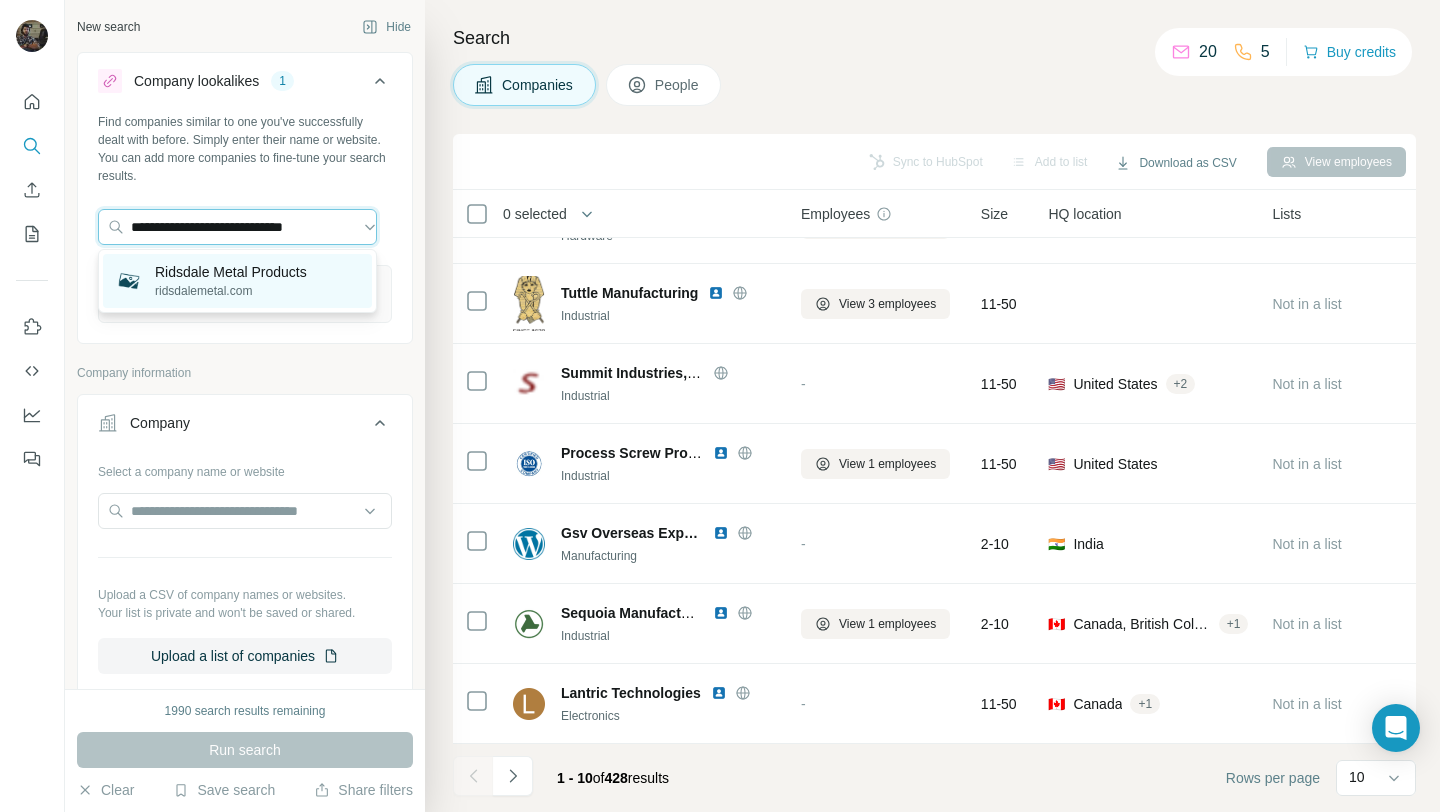 type on "**********" 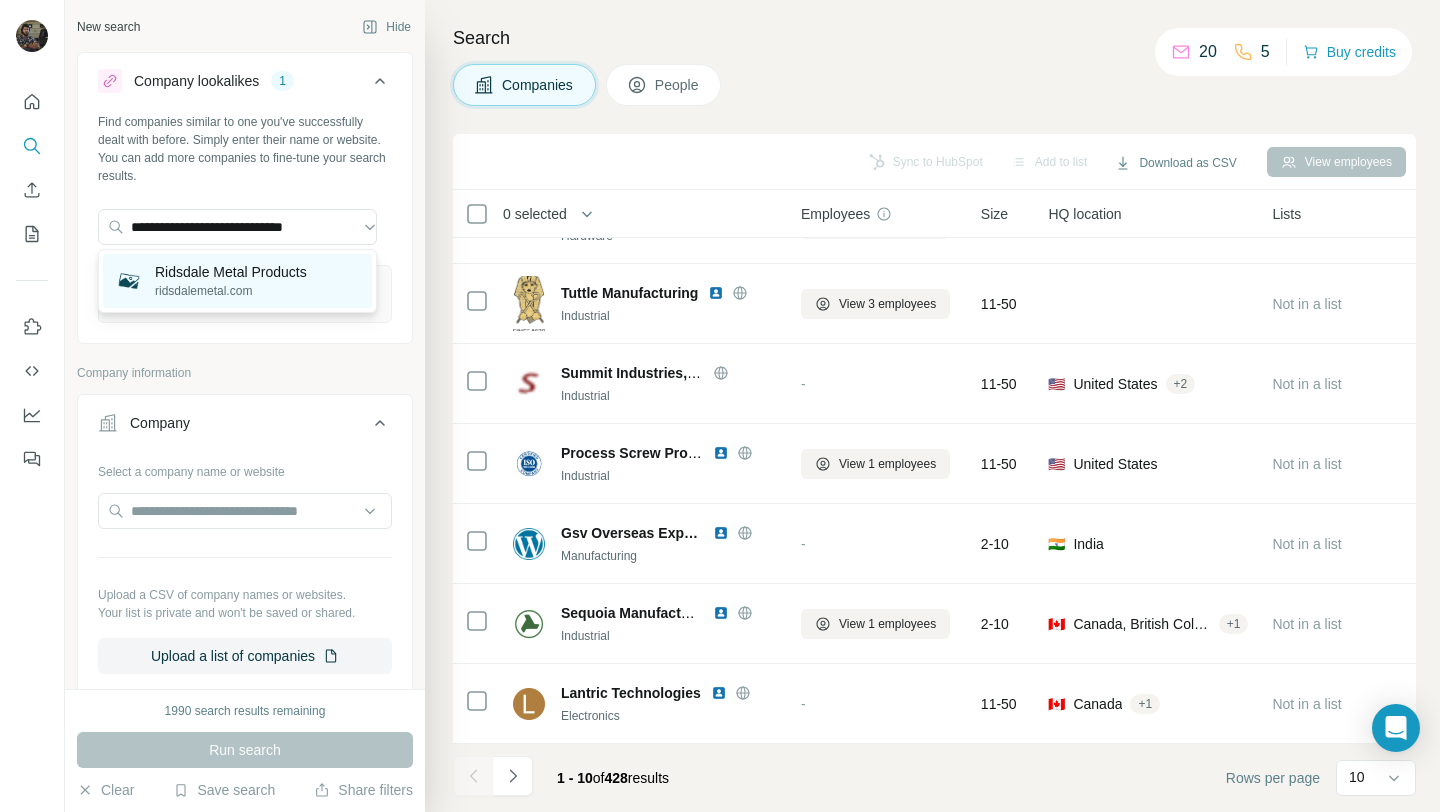 click on "Ridsdale Metal Products" at bounding box center [231, 272] 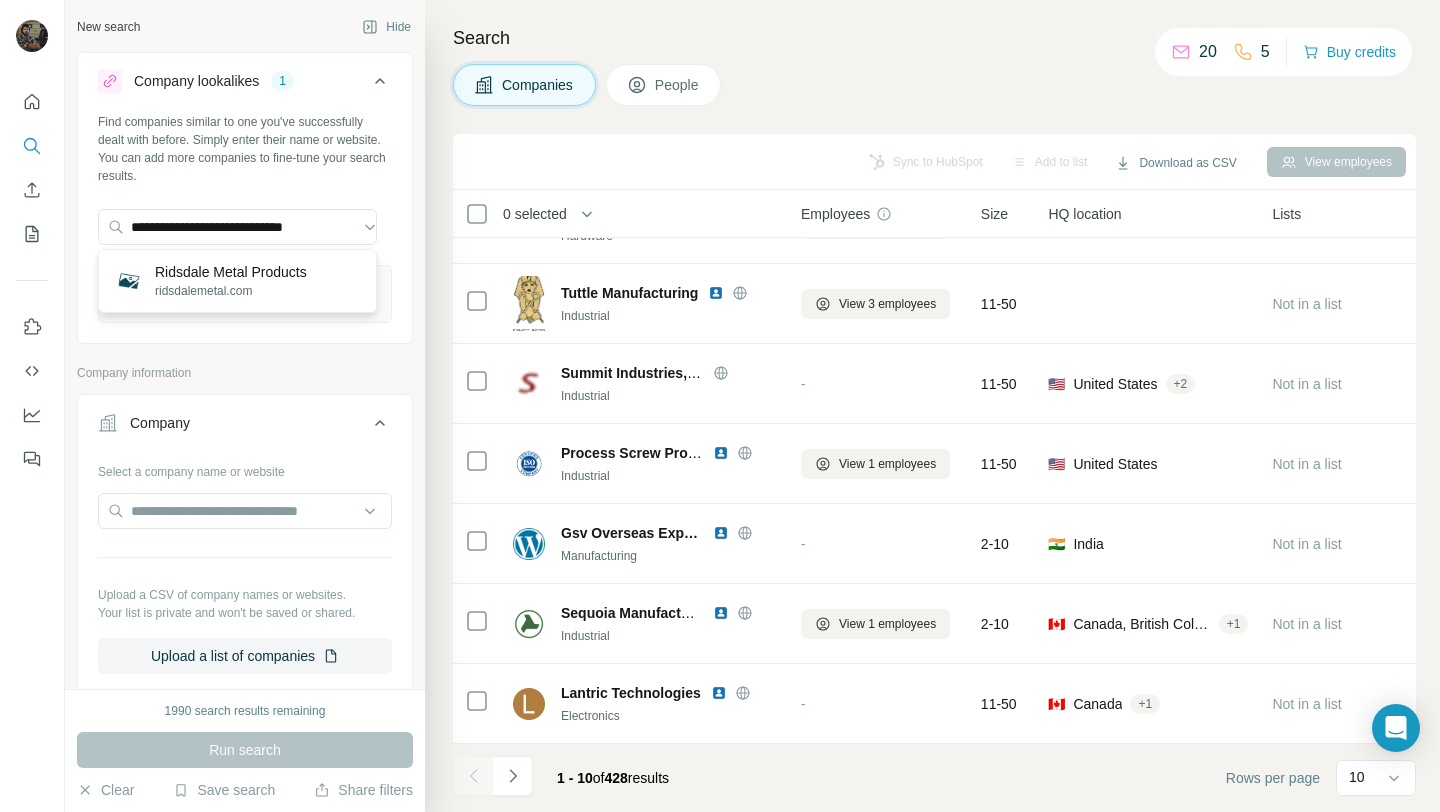 scroll, scrollTop: 0, scrollLeft: 0, axis: both 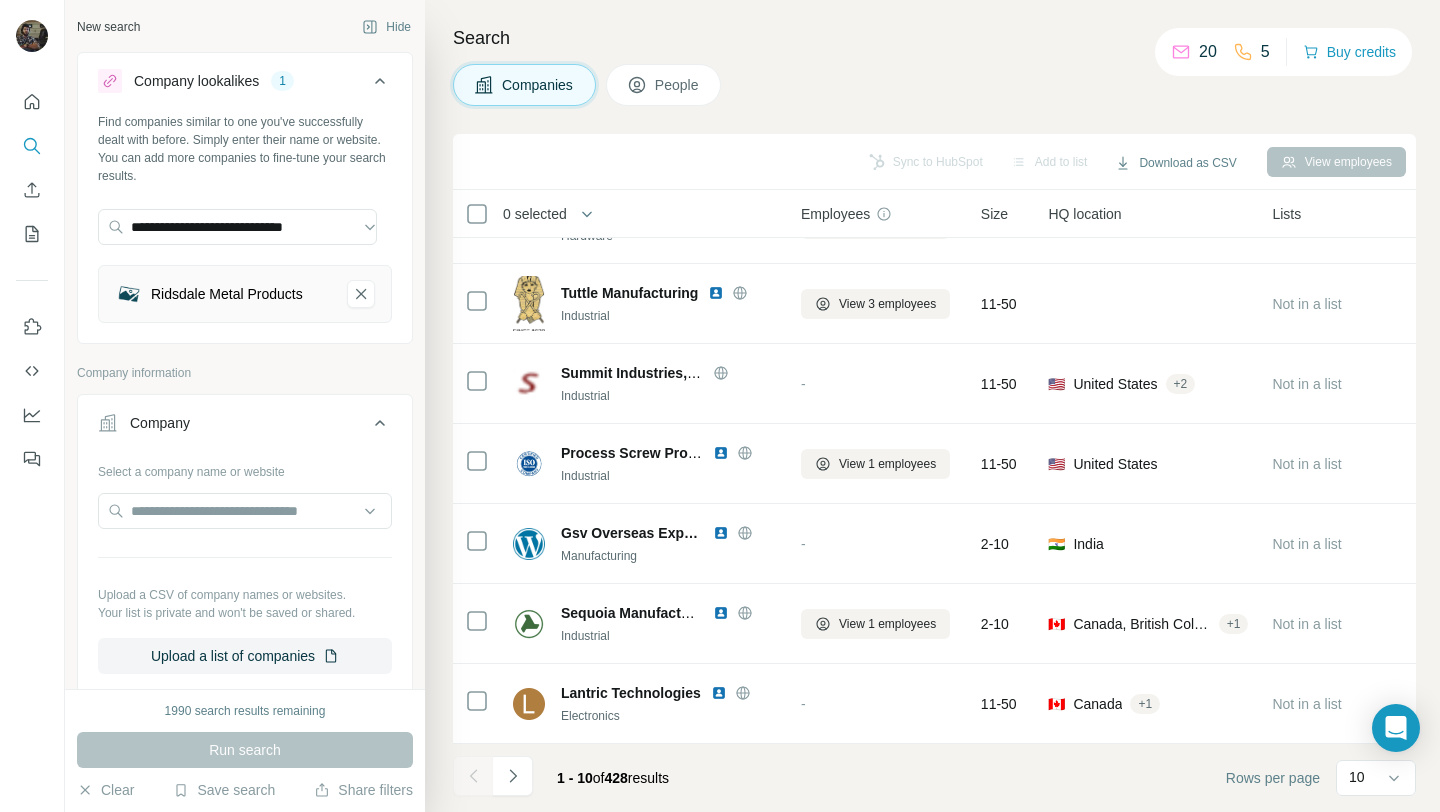 type 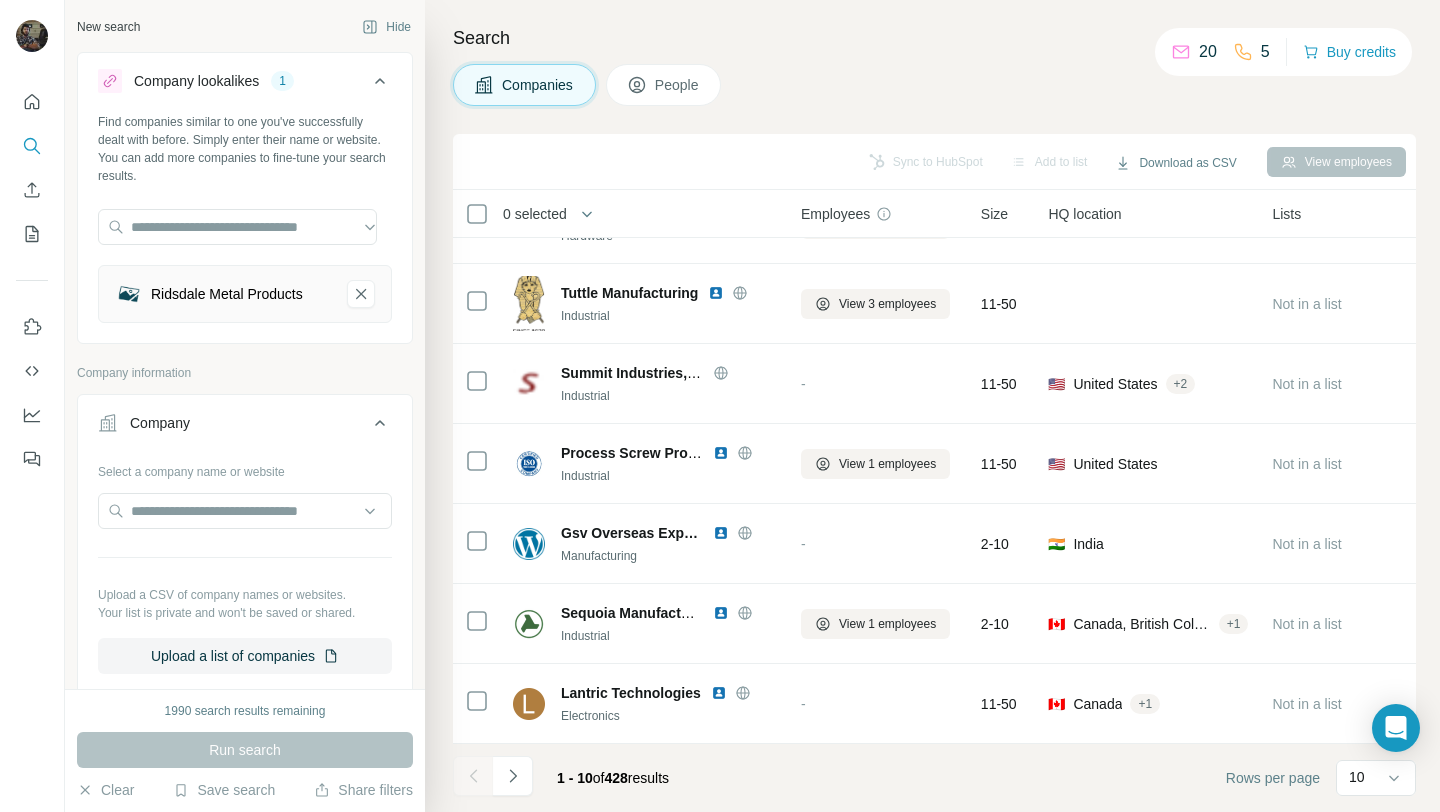click 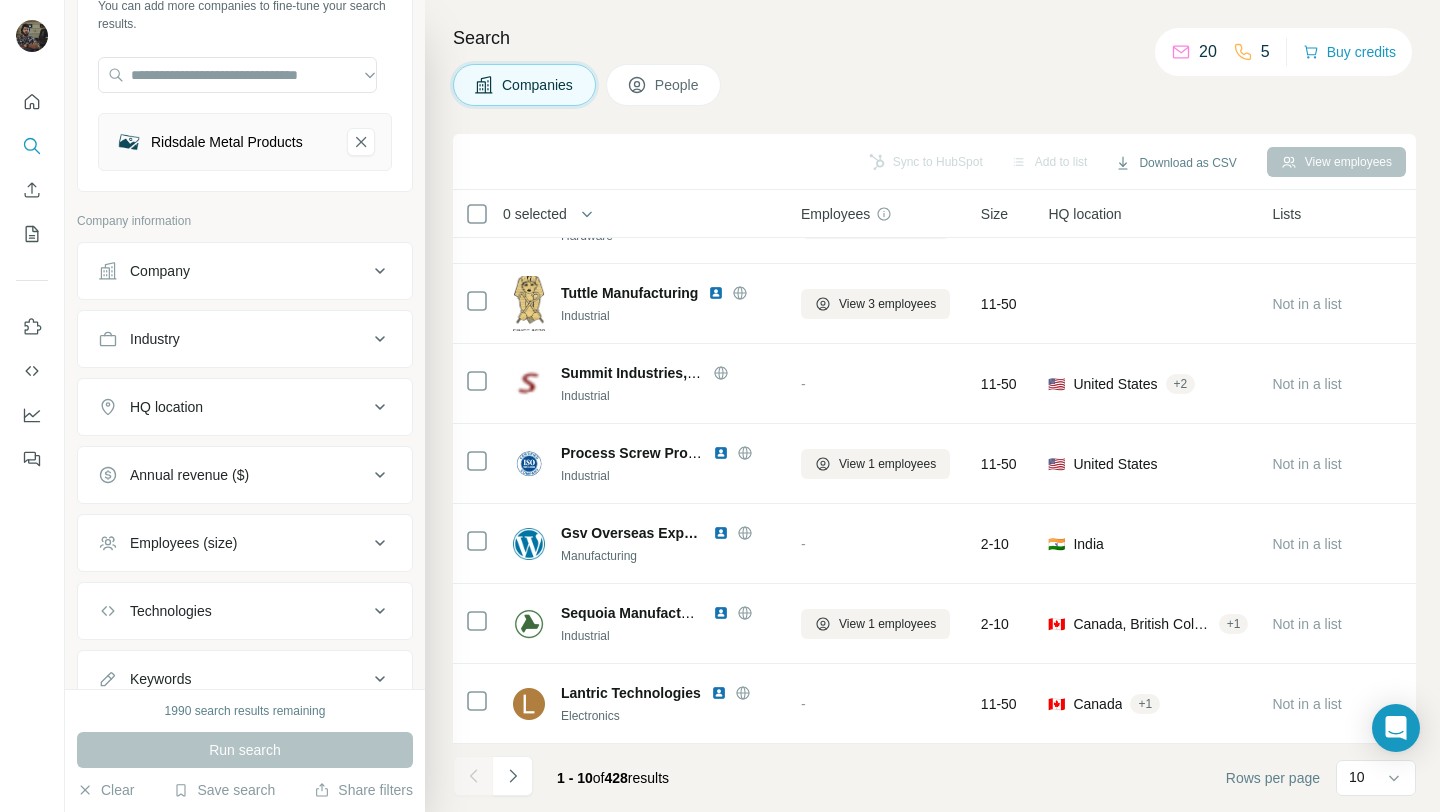 scroll, scrollTop: 153, scrollLeft: 0, axis: vertical 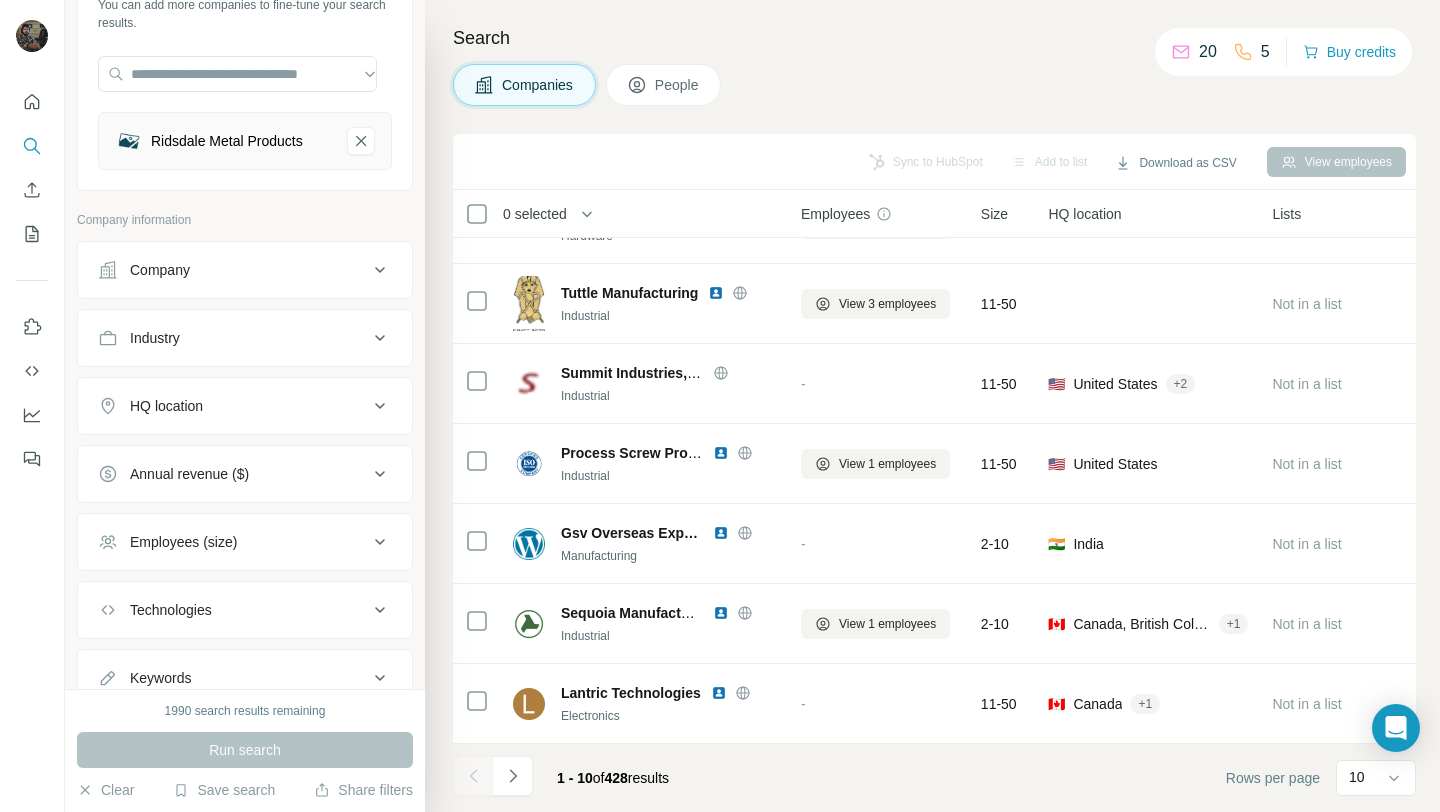 click 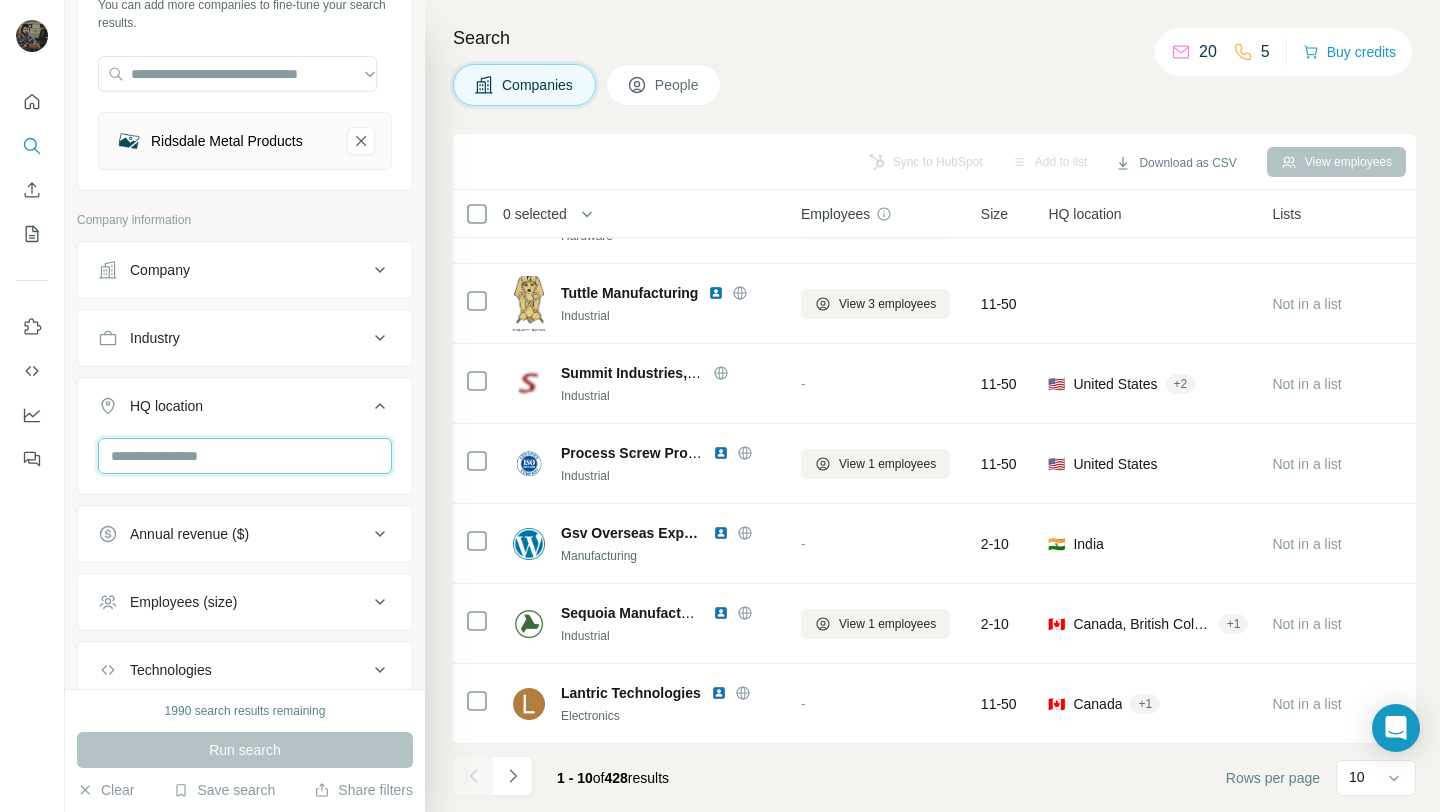 click at bounding box center [245, 456] 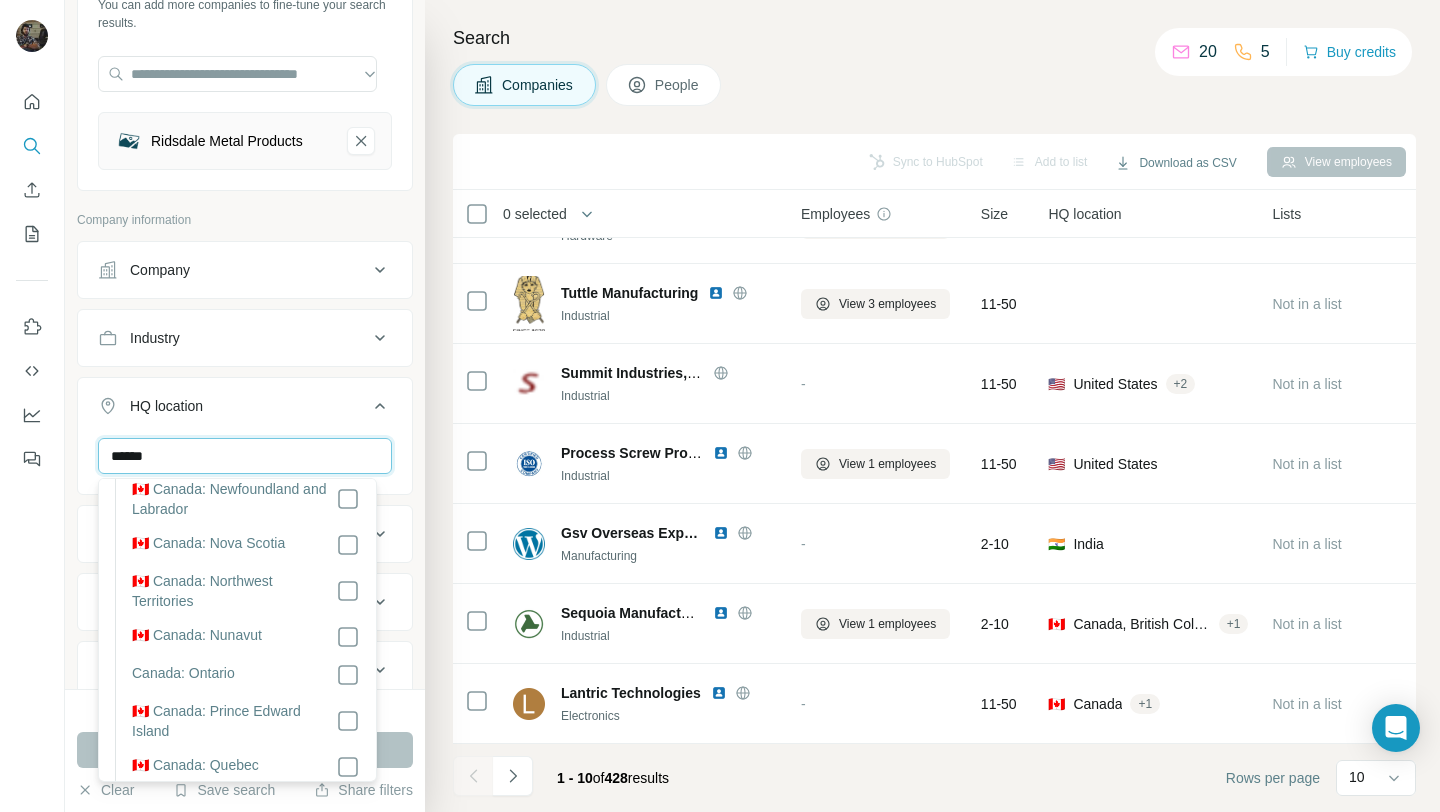 scroll, scrollTop: 217, scrollLeft: 0, axis: vertical 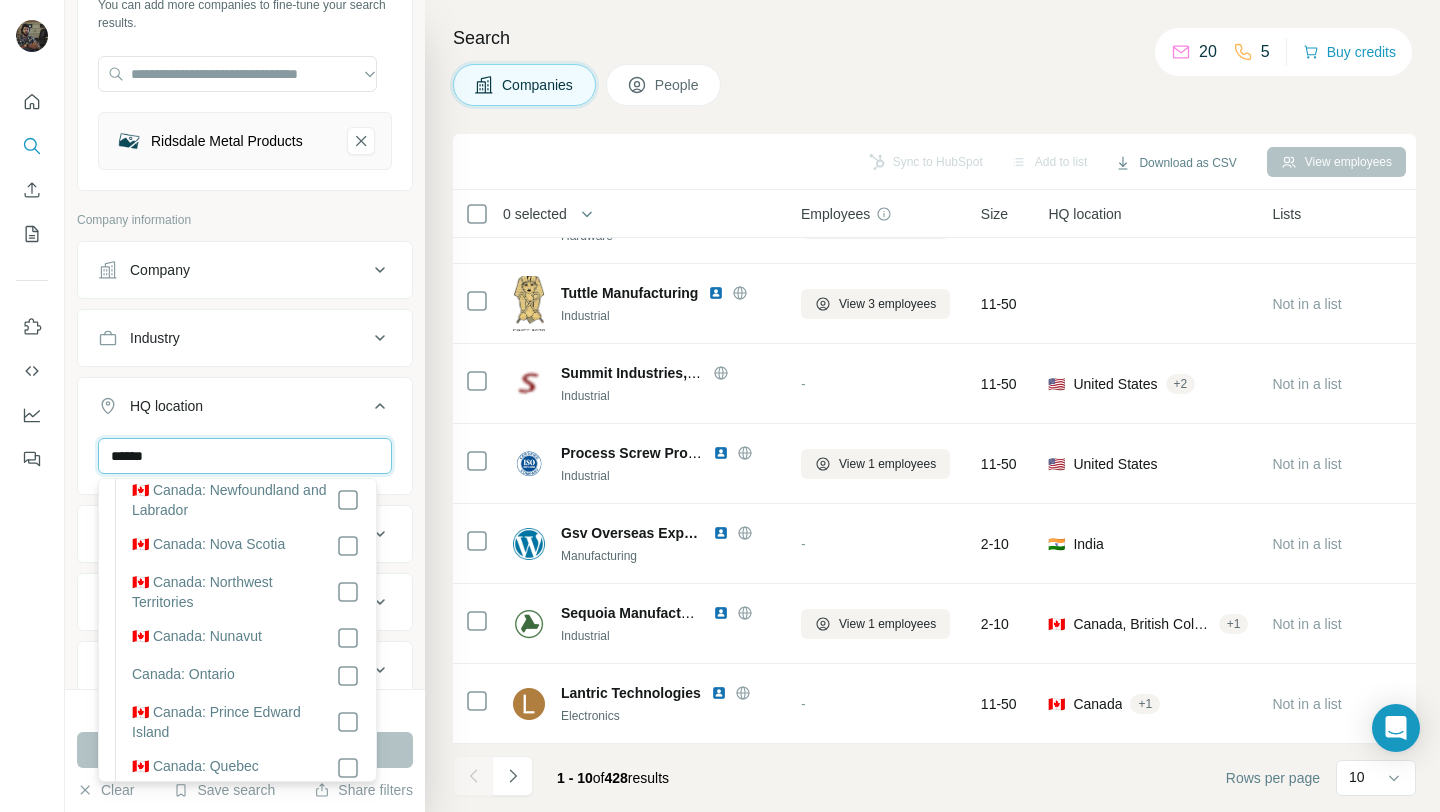 type on "******" 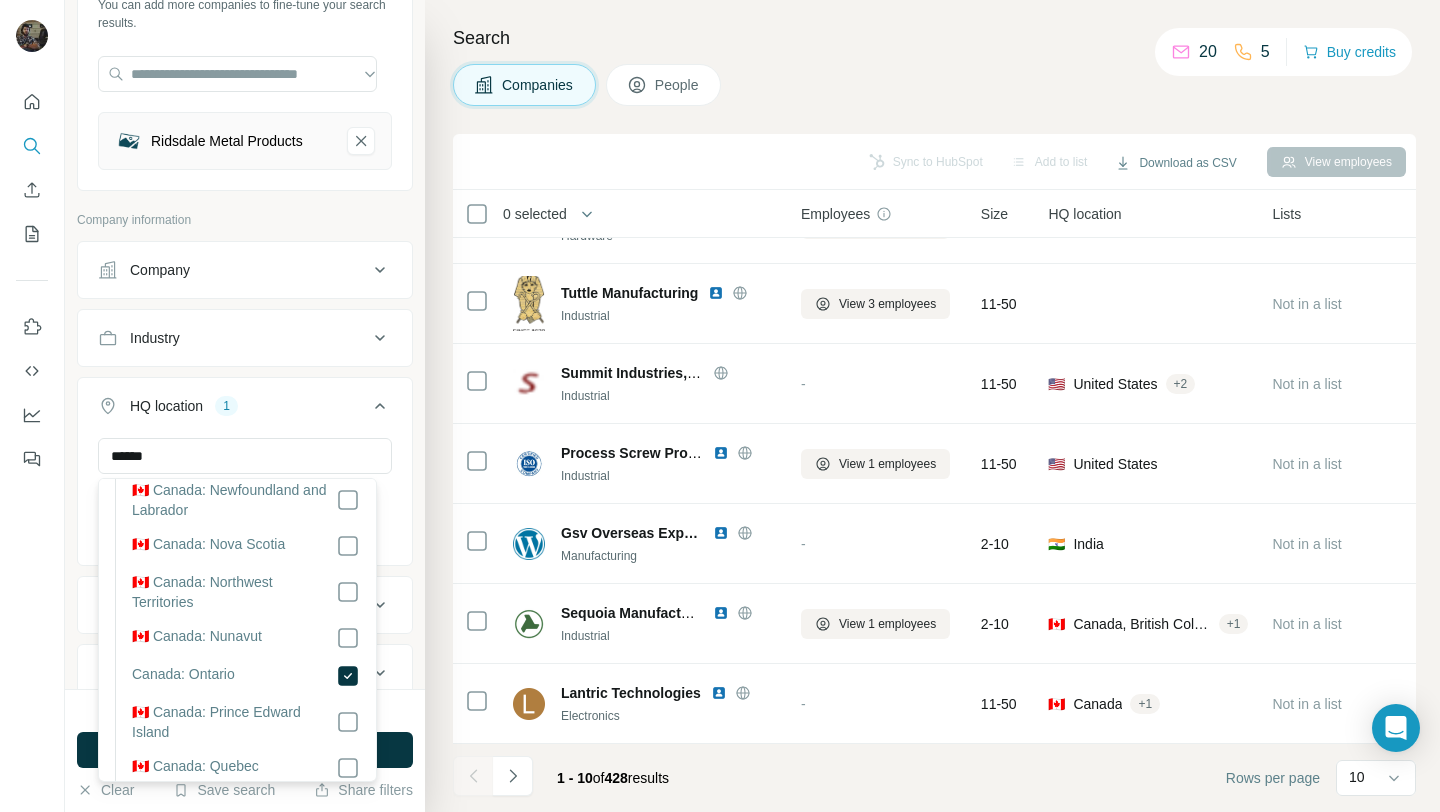 click on "****** Ontario   Clear all" at bounding box center (245, 499) 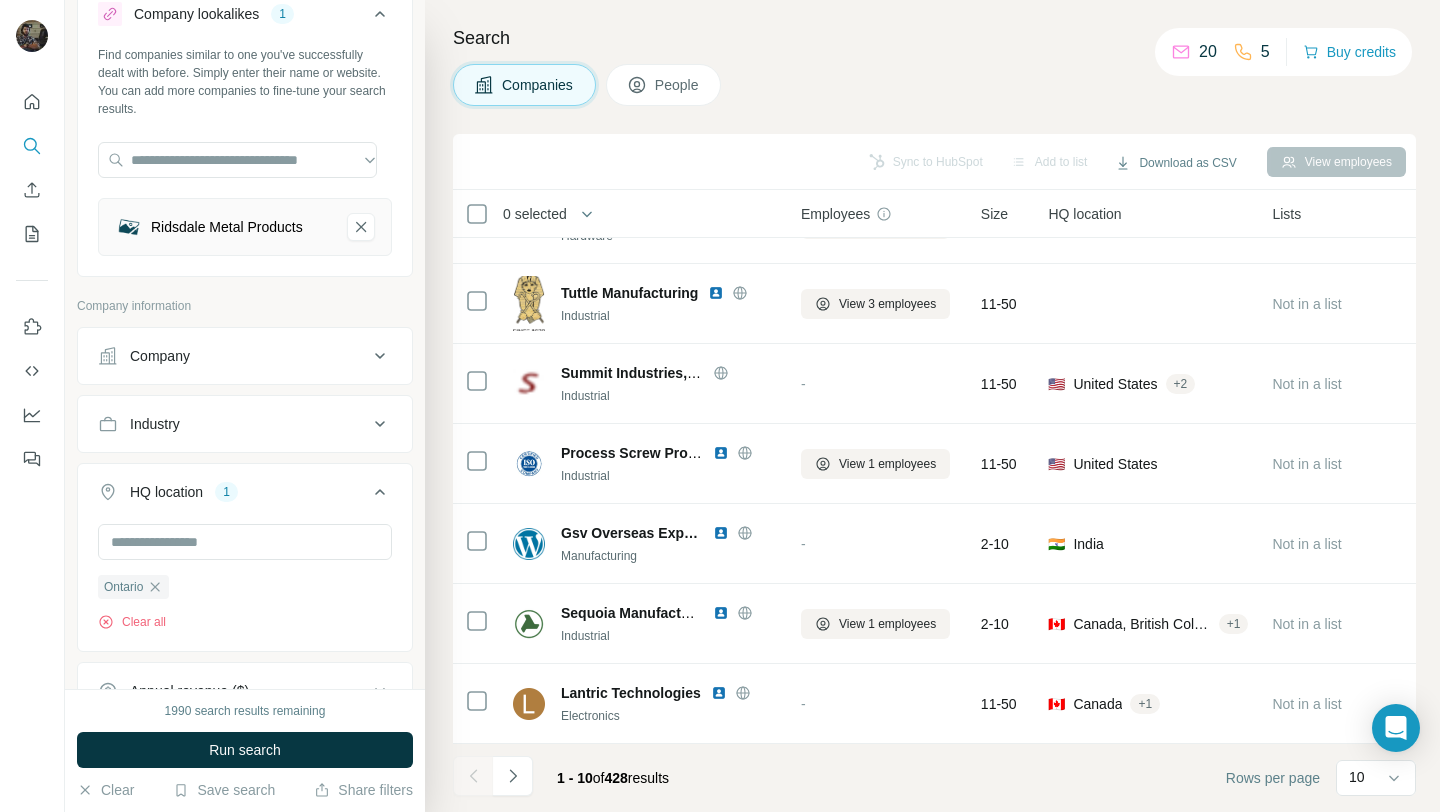scroll, scrollTop: 65, scrollLeft: 0, axis: vertical 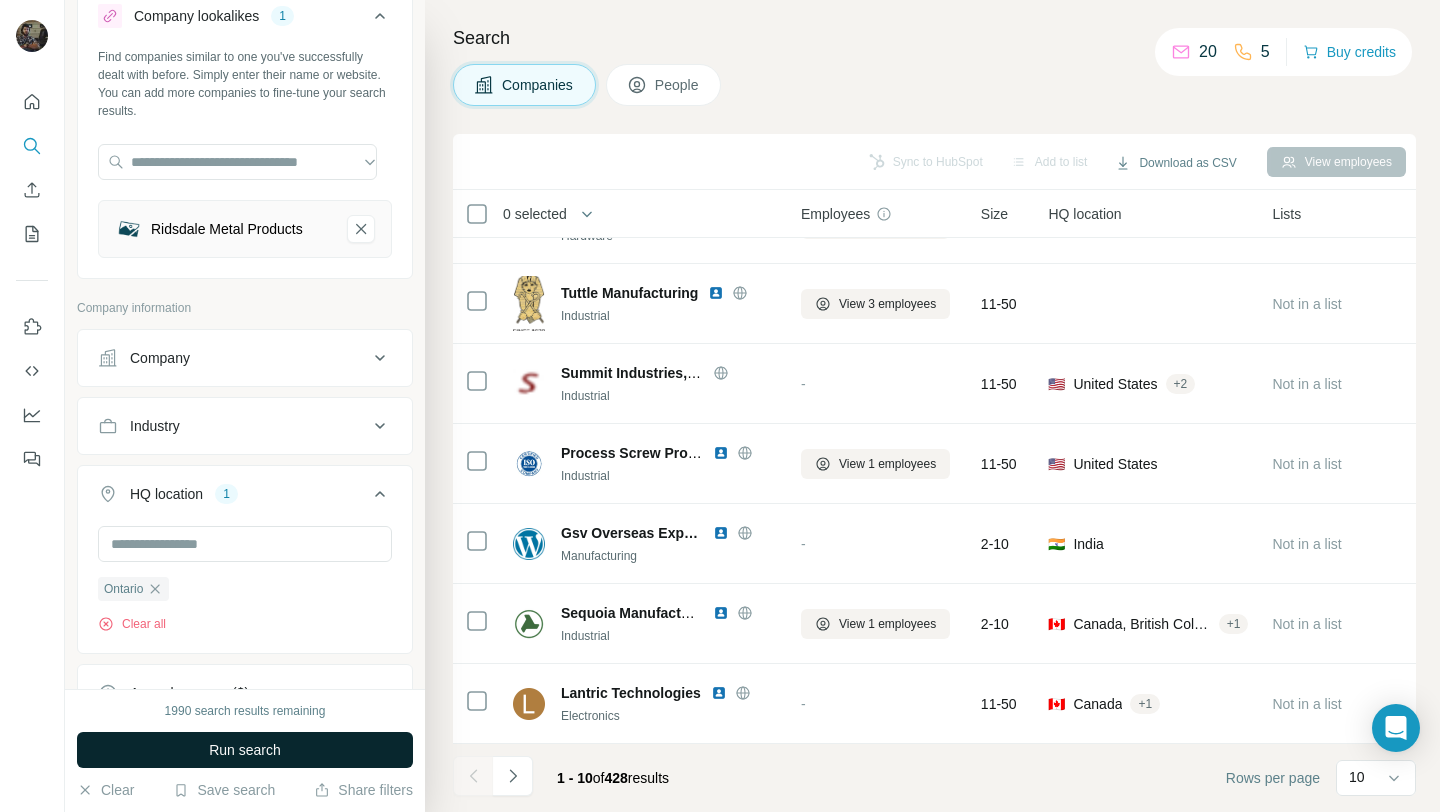 click on "Run search" at bounding box center [245, 750] 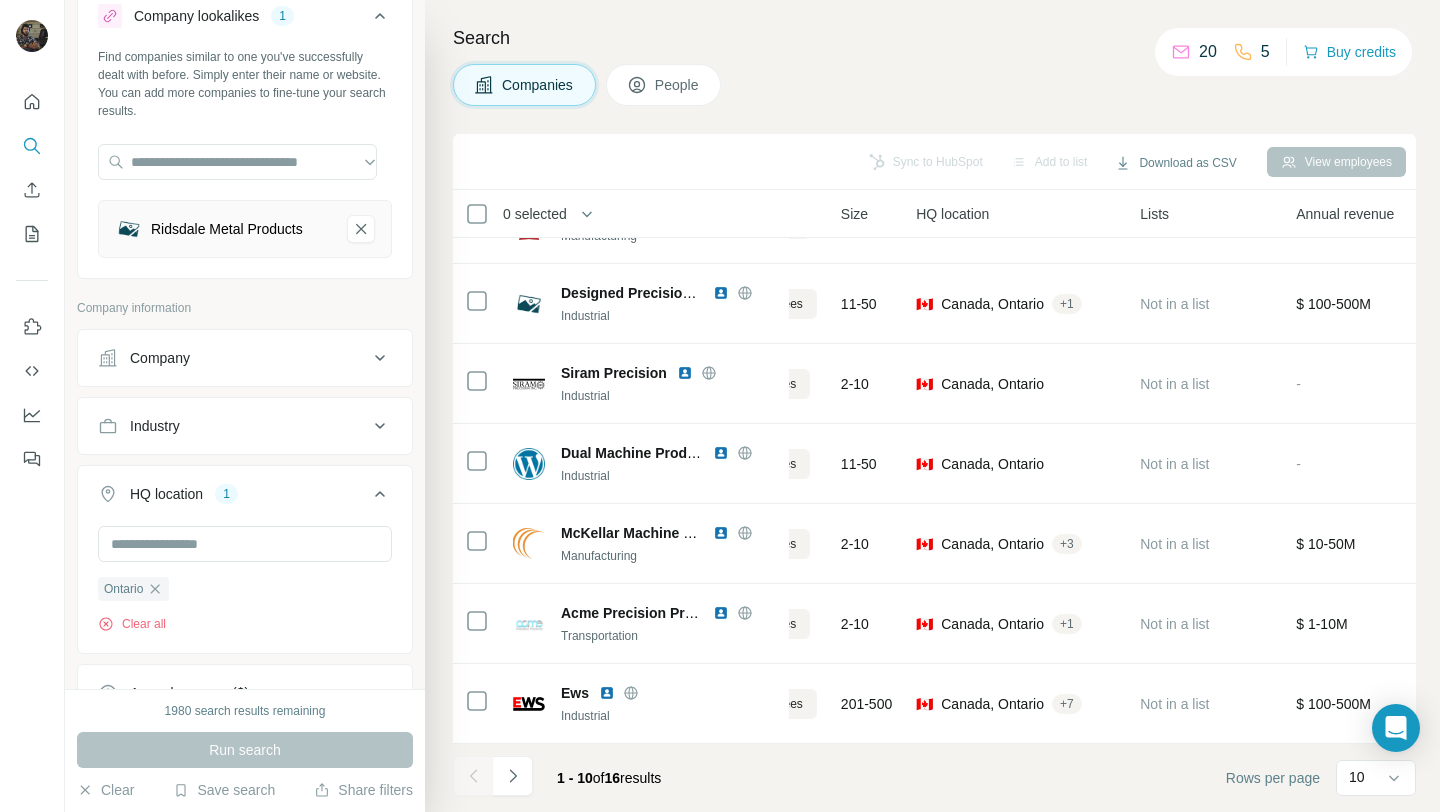 scroll, scrollTop: 305, scrollLeft: 0, axis: vertical 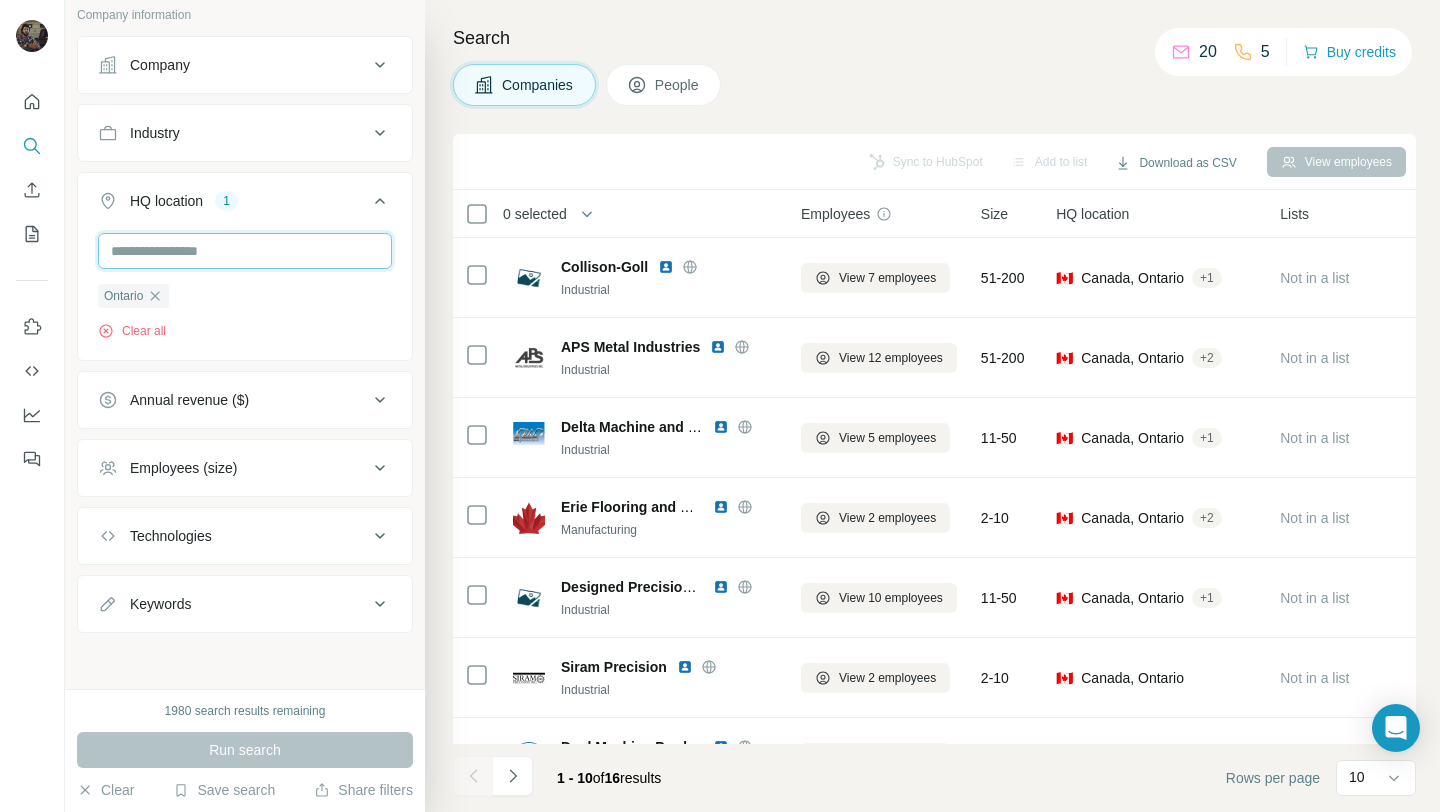 click at bounding box center (245, 251) 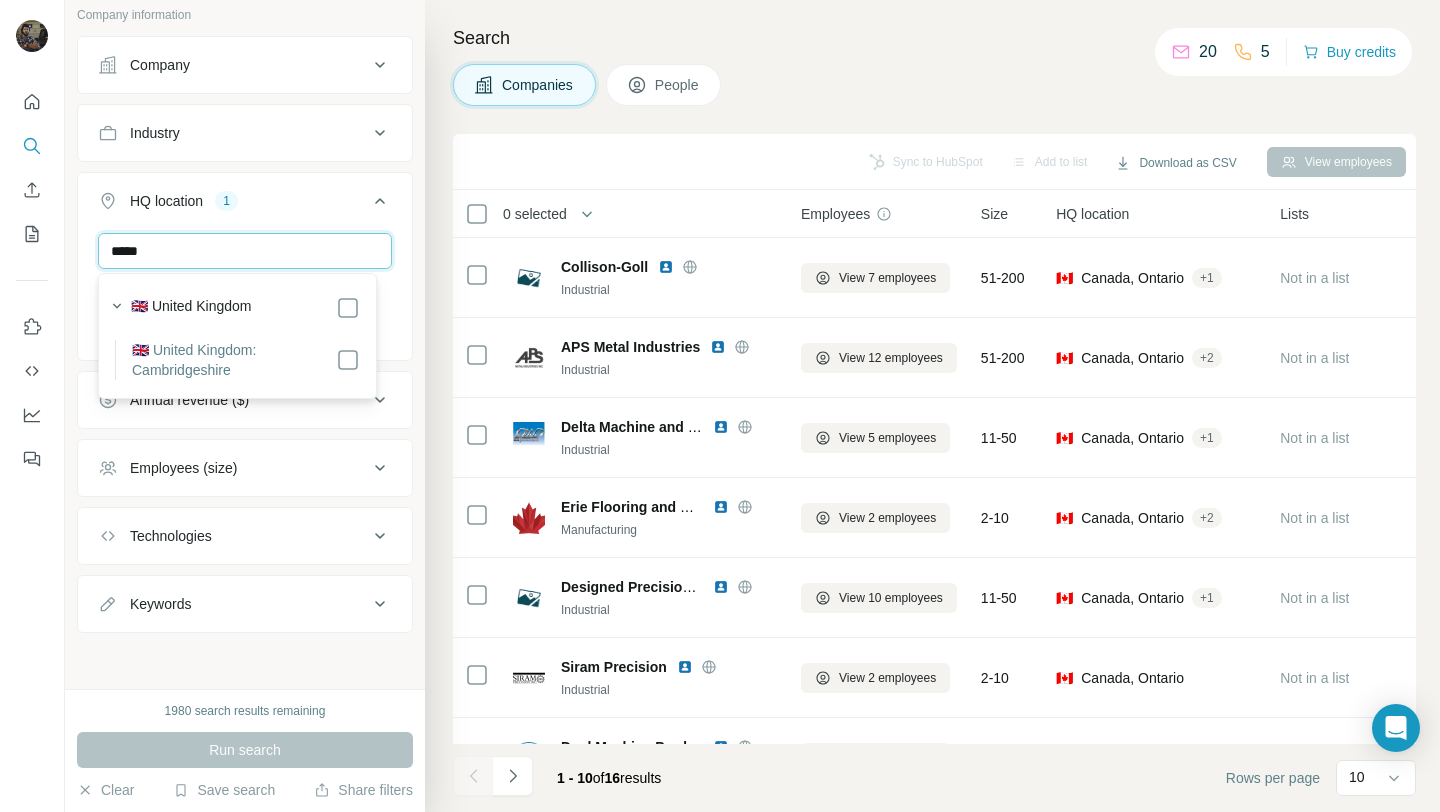 scroll, scrollTop: 0, scrollLeft: 0, axis: both 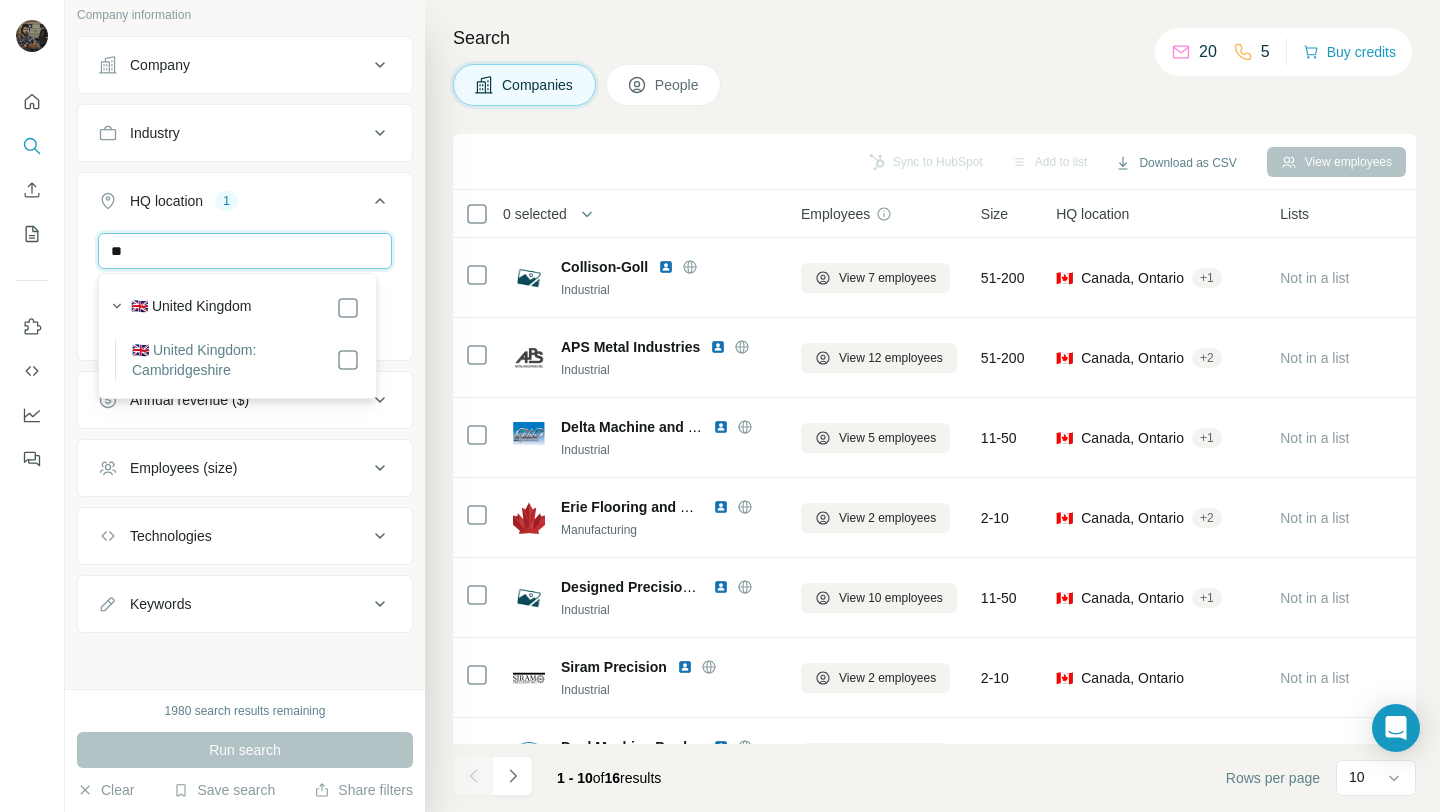 type on "*" 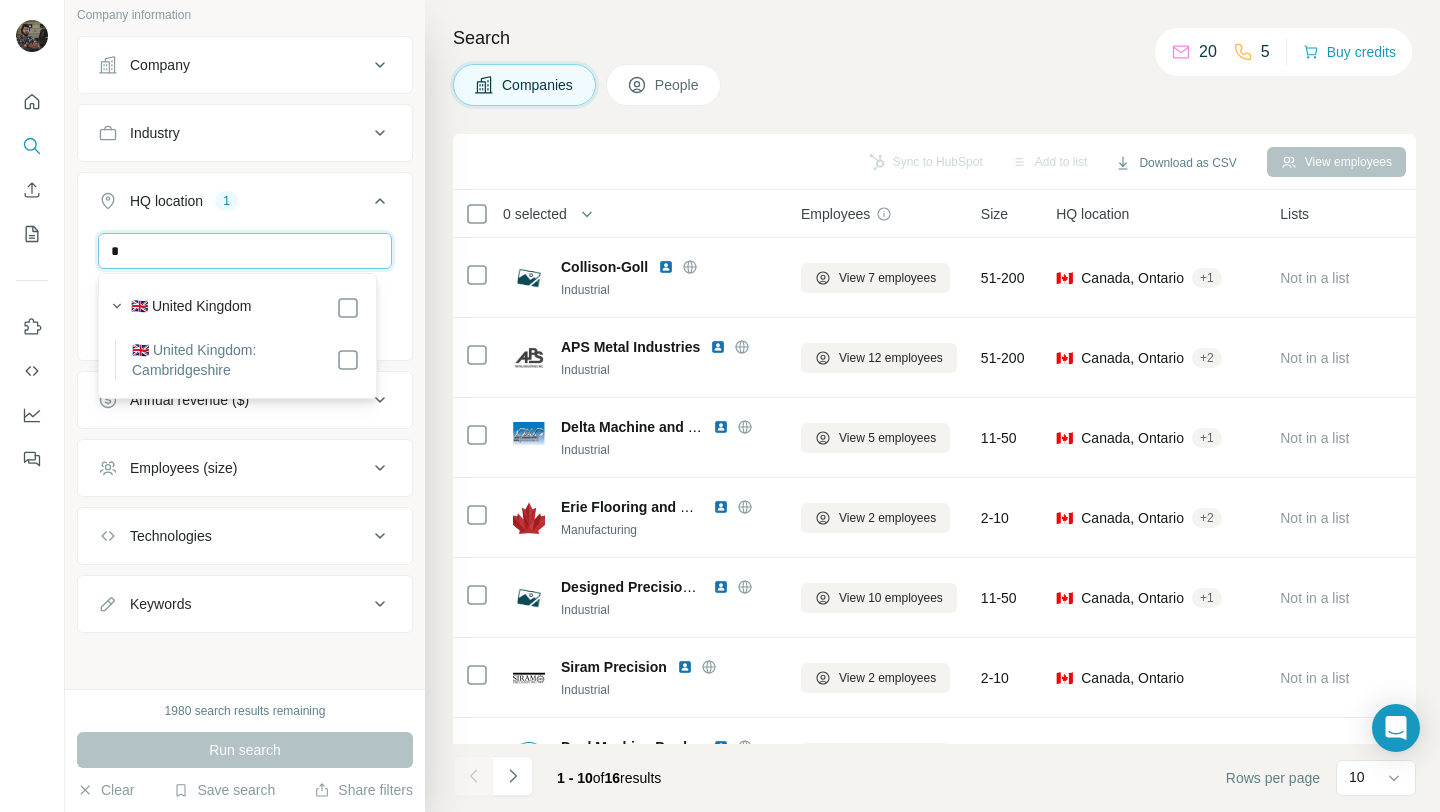 type 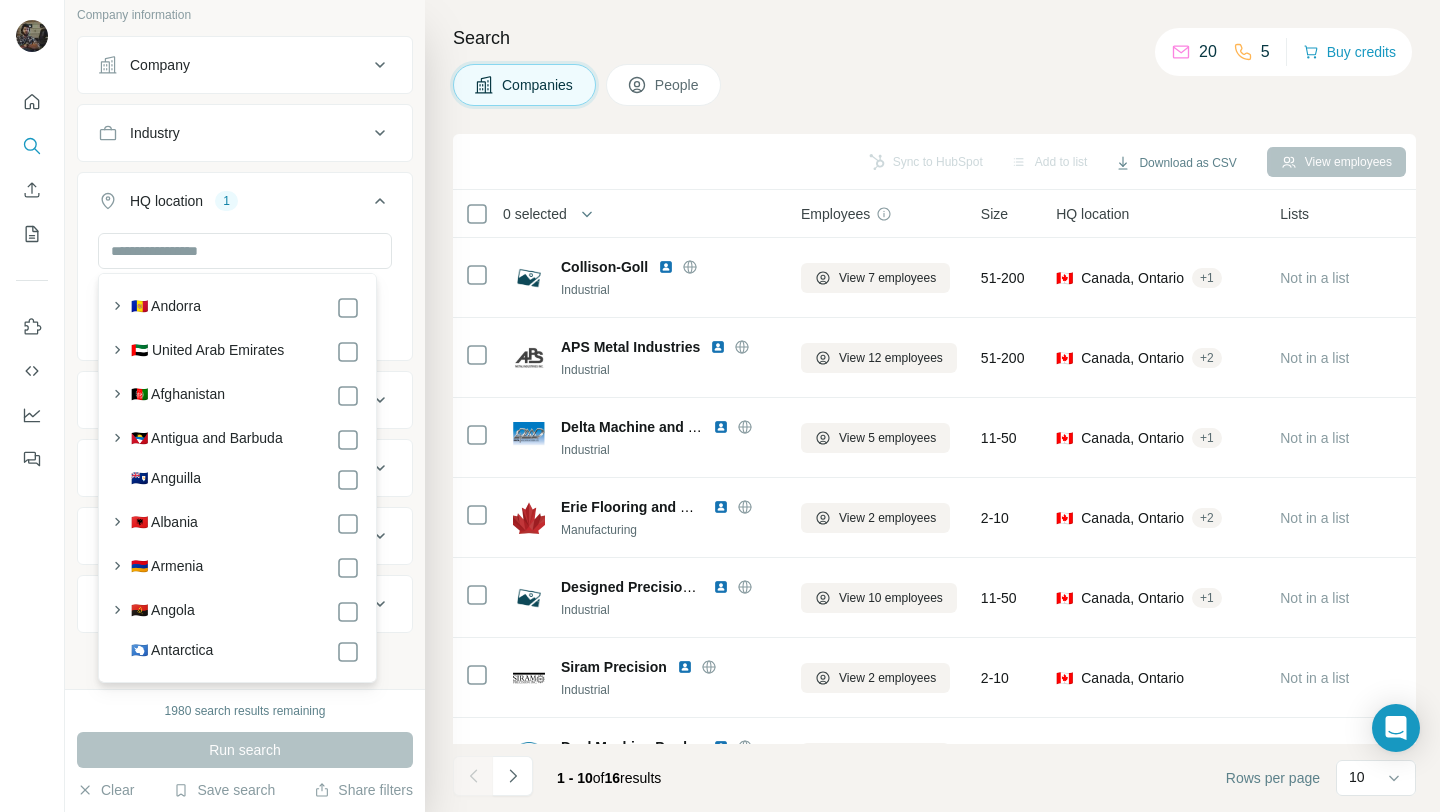 click on "Search Companies People Sync to HubSpot Add to list Download as CSV View employees 0 selected Companies Employees Size HQ location Lists Annual revenue About Technologies Industry Keywords [COMPANY] Industrial View 7 employees 51-200 [COUNTRY], [STATE] + 1 Not in a list $ 1-10M Google Tag Manager, ZURB Foundation, Django, Python, Google Analytics, reCAPTCHA, Simpli.fi, Google Font API, Google Maps, Nginx Industrial, Industrial Engineering, Industrial Manufacturing, Machinery Manufacturing, Manufacturing, Mechanical Engineering, Mechanical Design, Product Design, Industrial Automation [COMPANY] custom [COMPANY] capabilities [COMPANY] professionals [COMPANY] limited [COMPANY] machined products [COMPANY] team meet [COMPANY] machine parts contact [COMPANY] machined parts precision-machined products manufacturing machined custom machined machinery screw machines machines machine tools products manufacturer complex machine machined milling machines machine latest machine +" at bounding box center [932, 406] 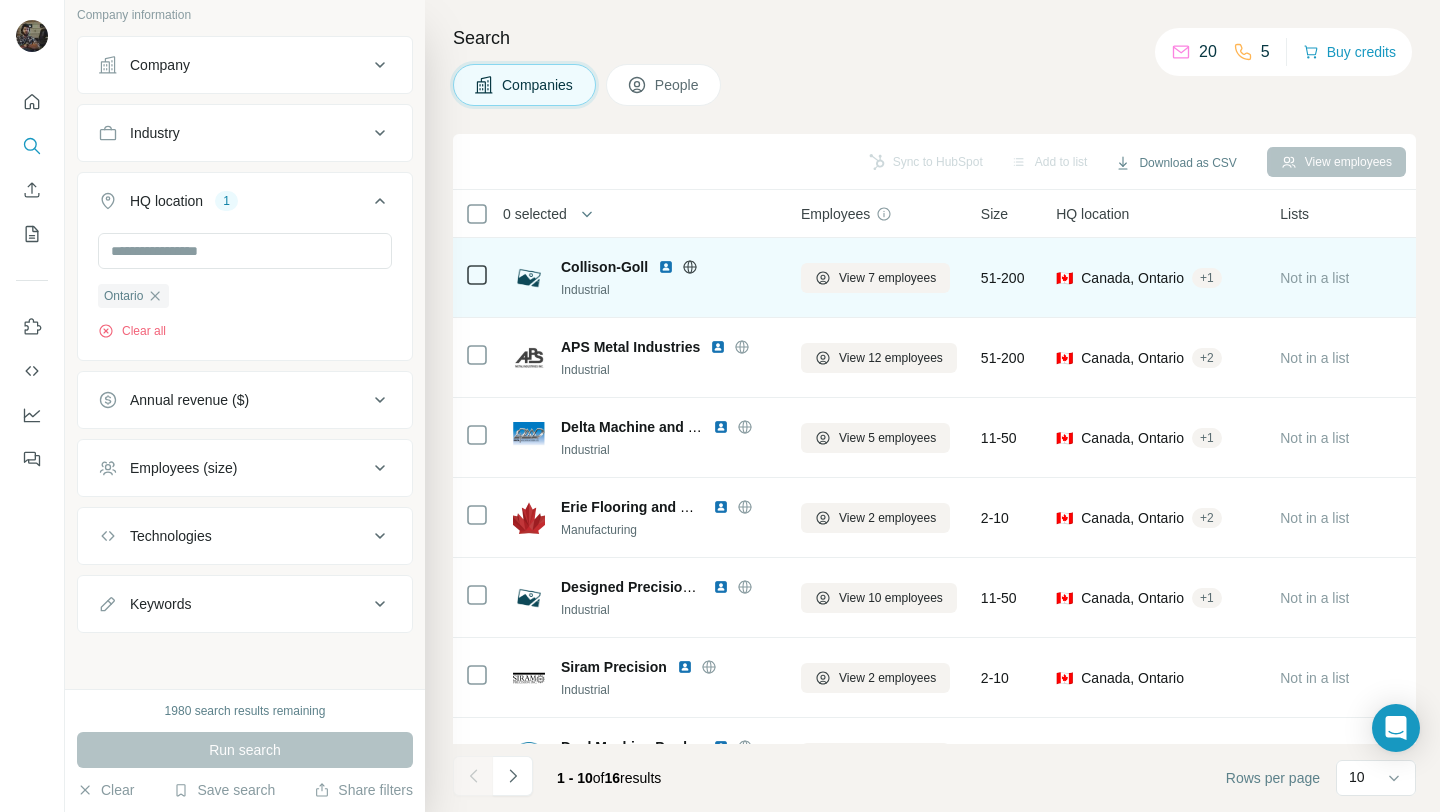 click on "+ 1" at bounding box center [1207, 278] 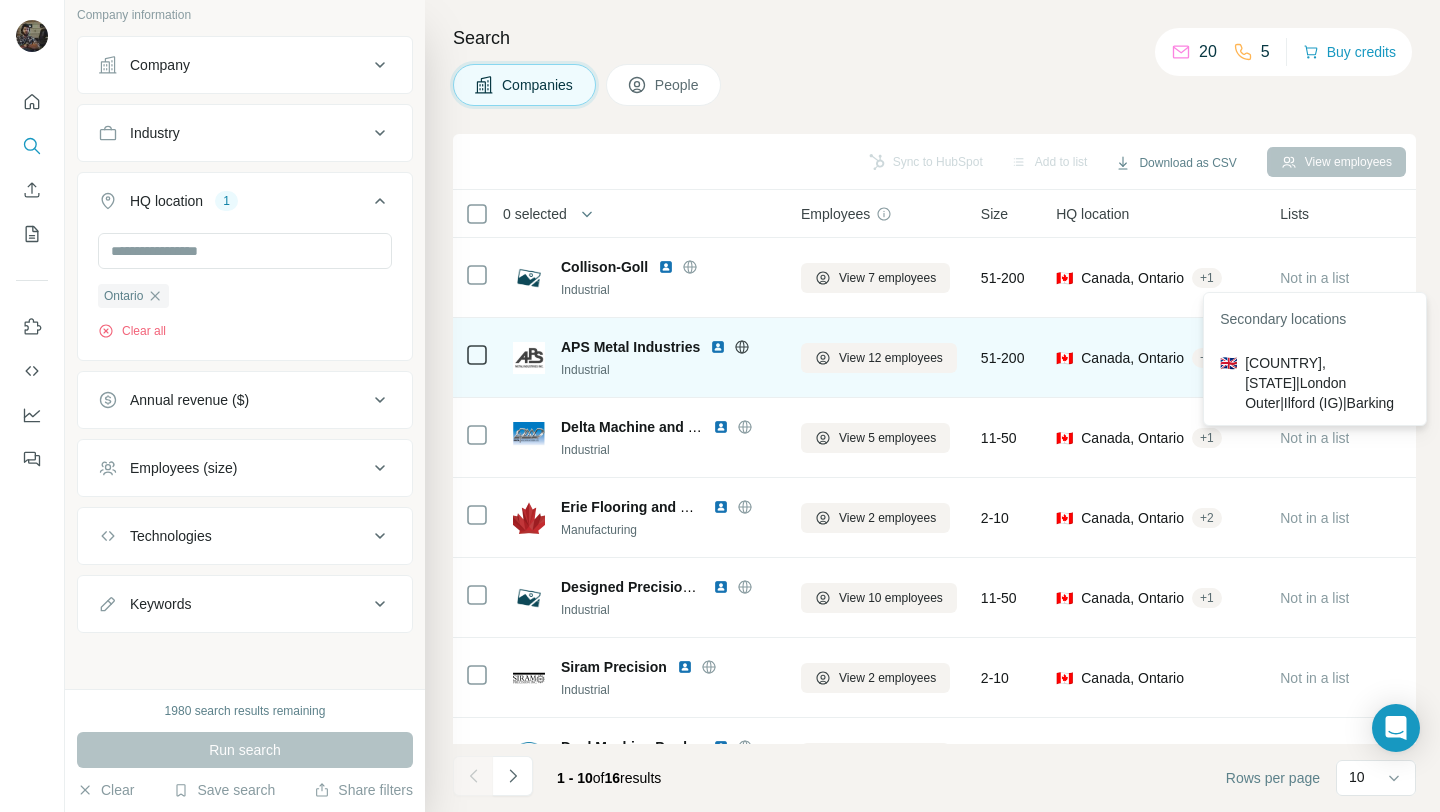 click on "🇨🇦 [PROVINCE] + 2" at bounding box center [1156, 357] 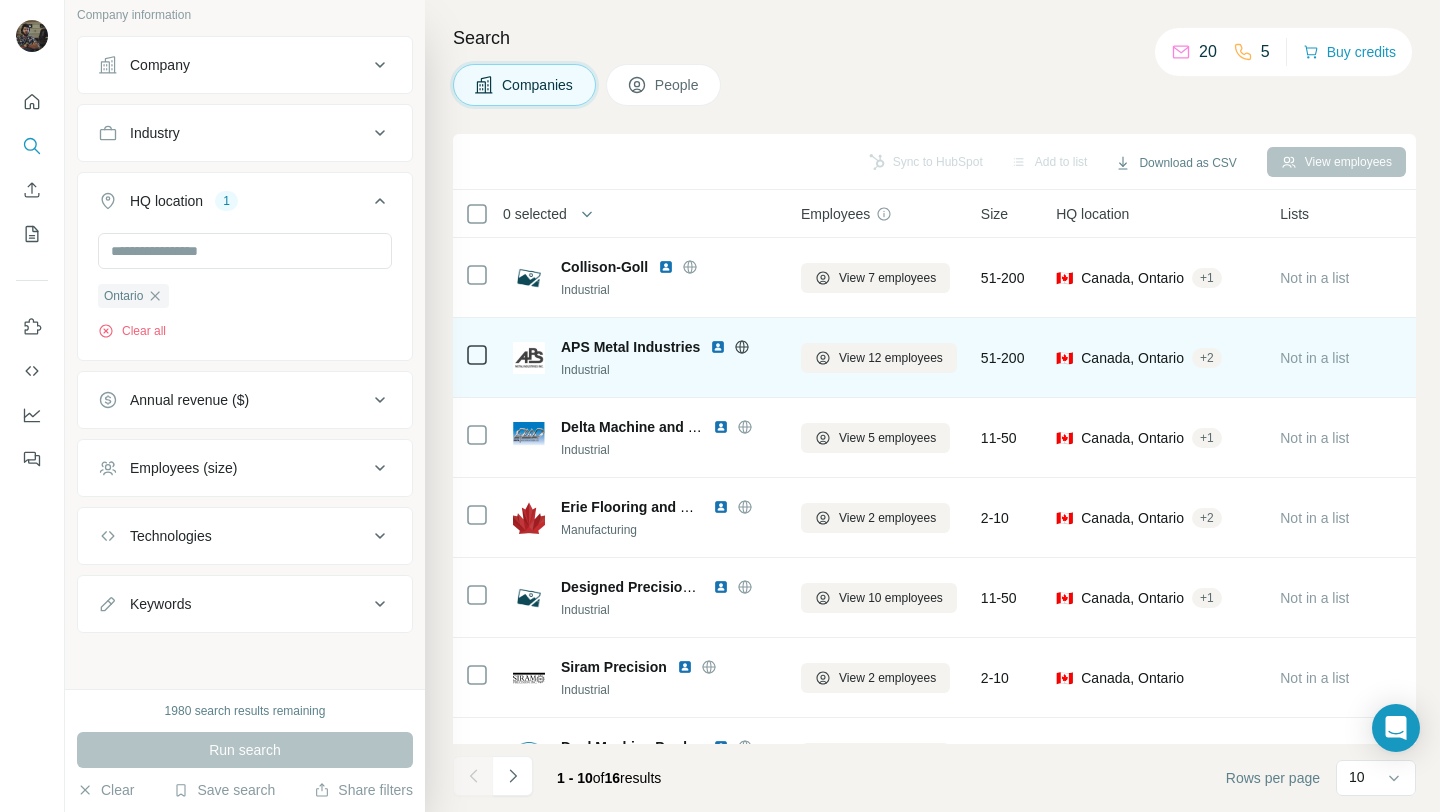 click on "+ 2" at bounding box center (1207, 358) 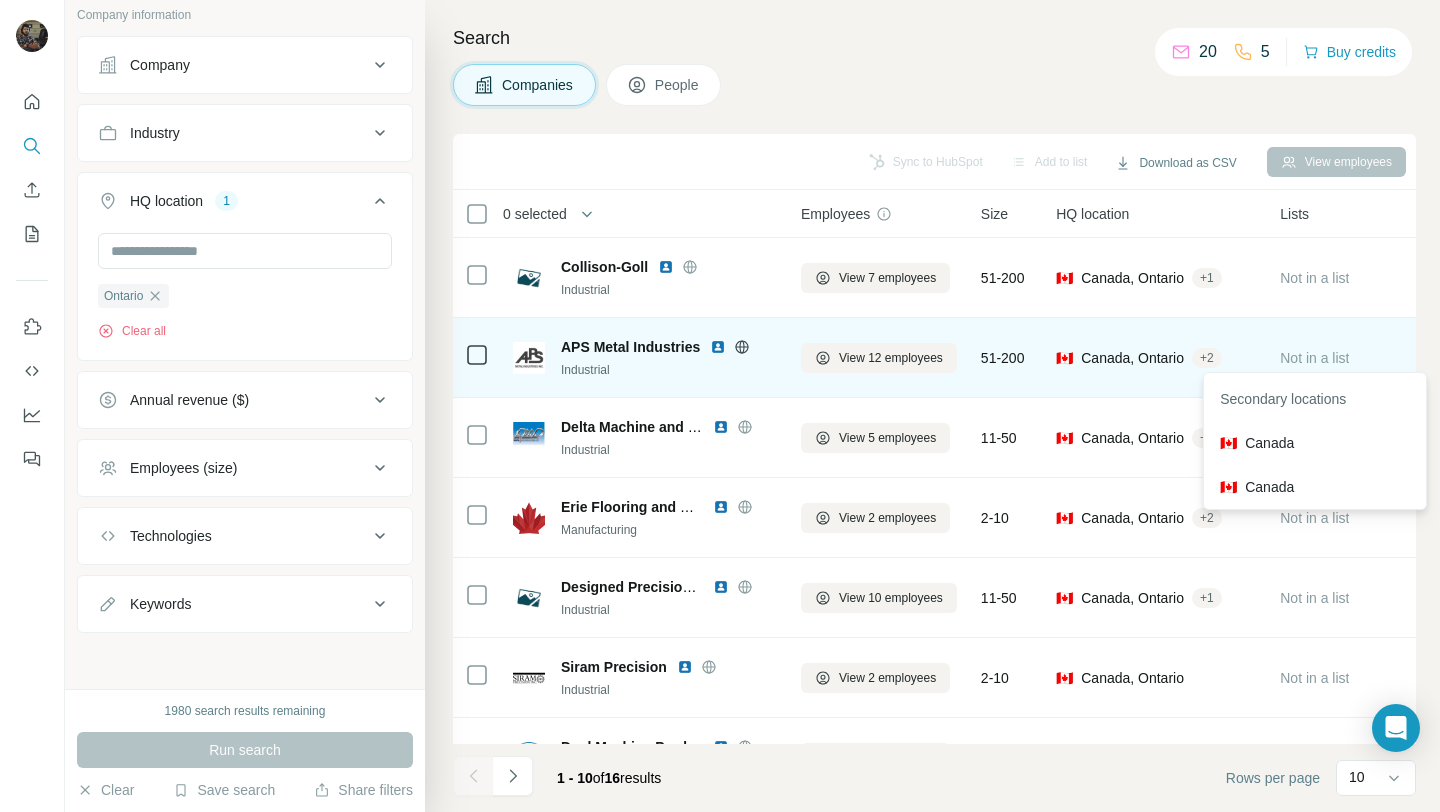 click on "+ 2" at bounding box center [1207, 358] 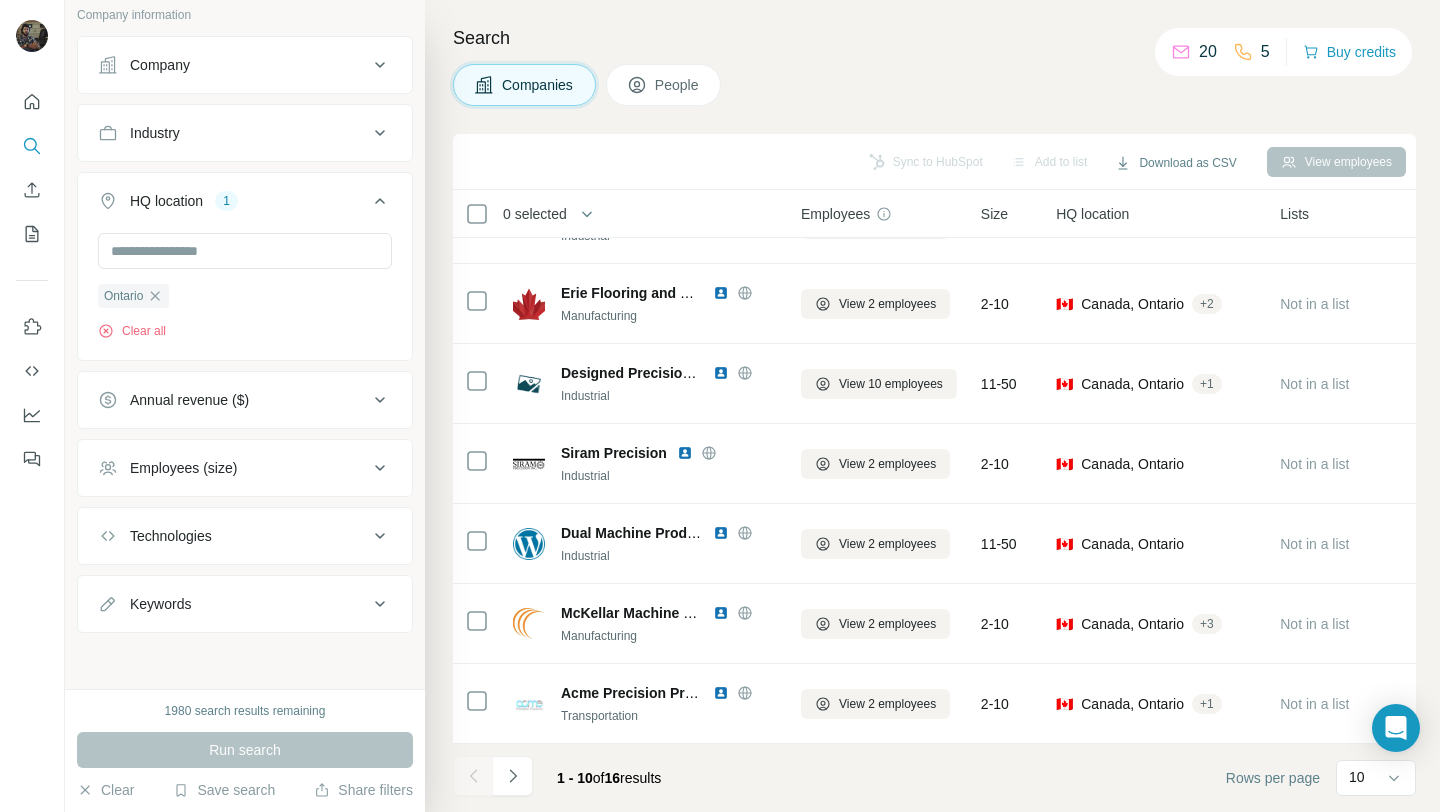 scroll, scrollTop: 305, scrollLeft: 0, axis: vertical 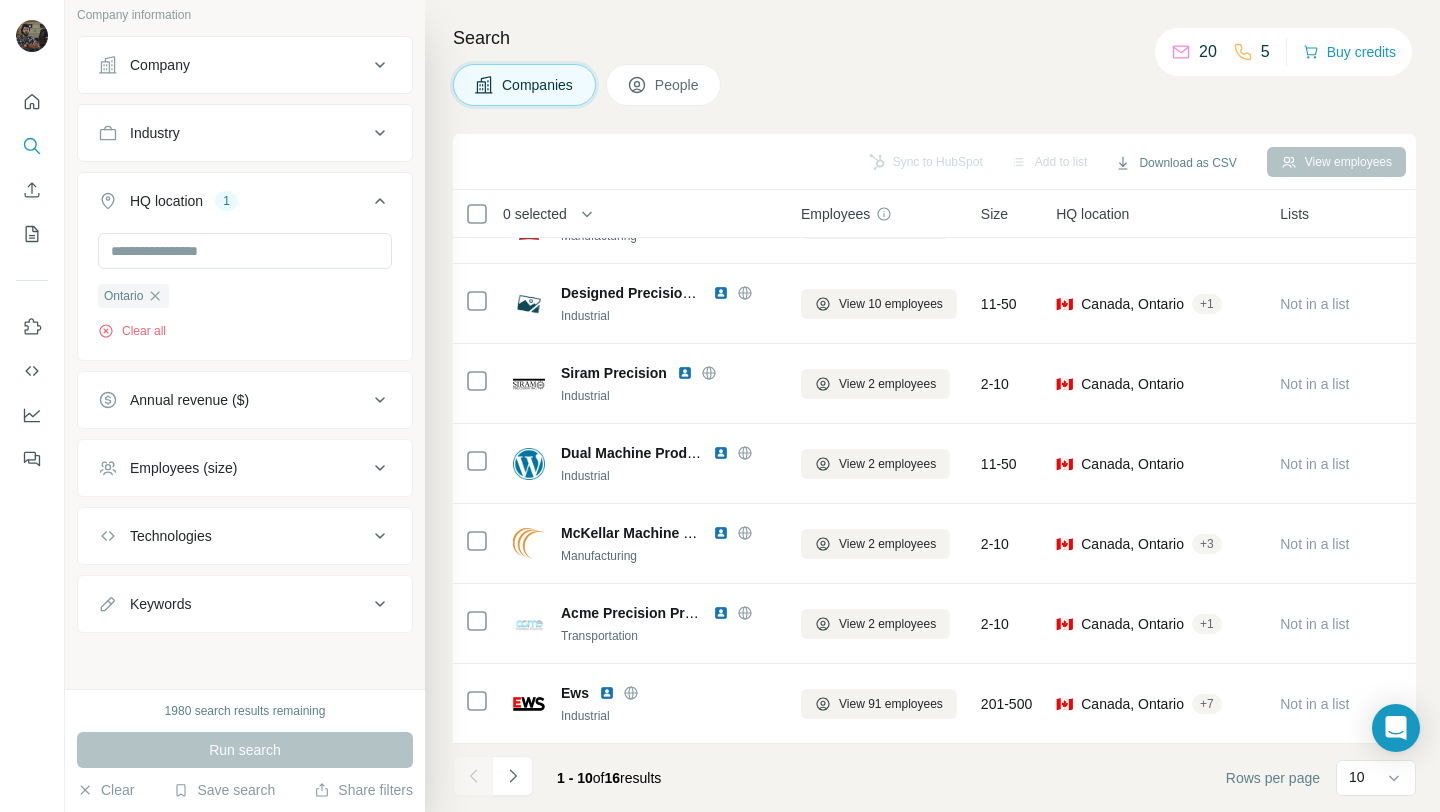 click 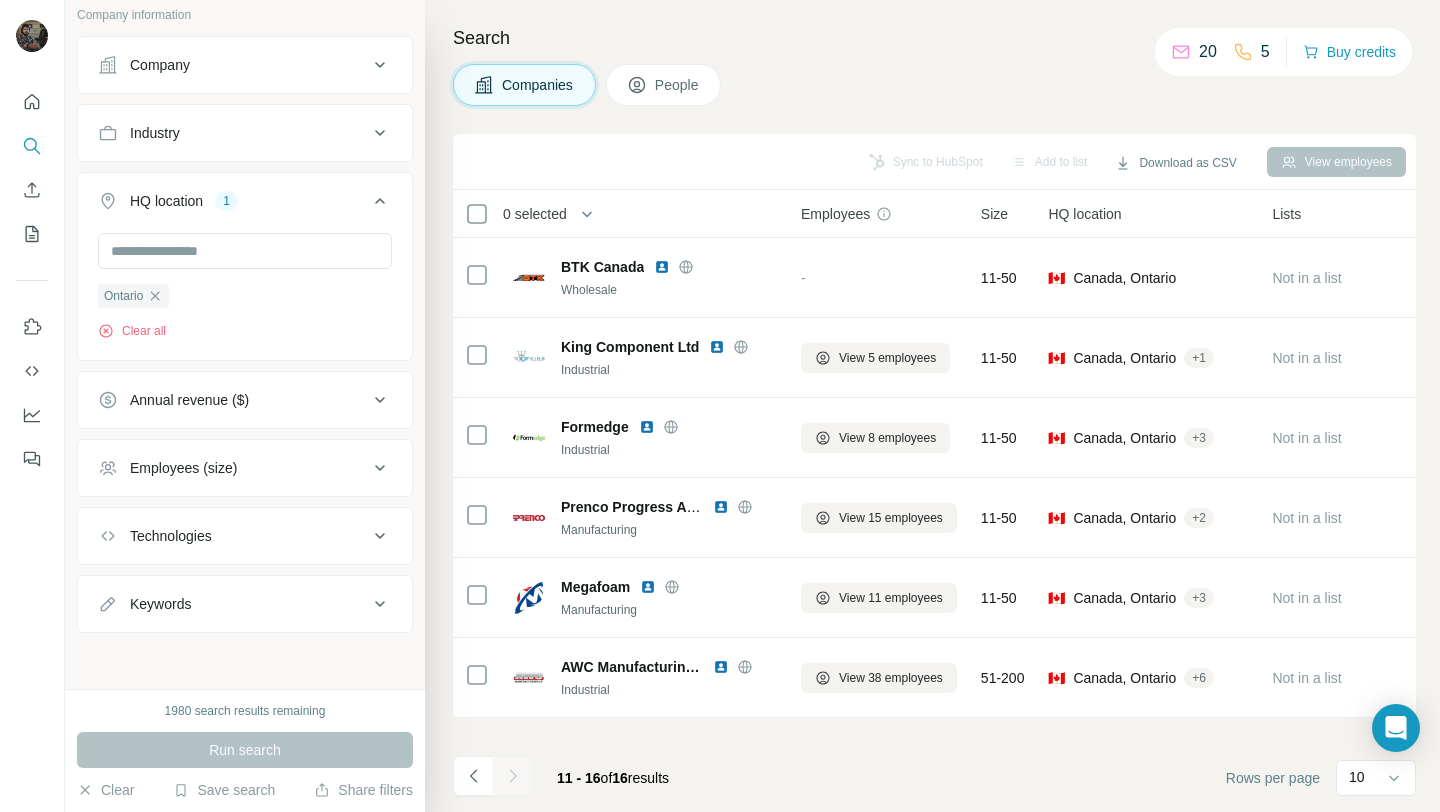 scroll, scrollTop: 0, scrollLeft: 0, axis: both 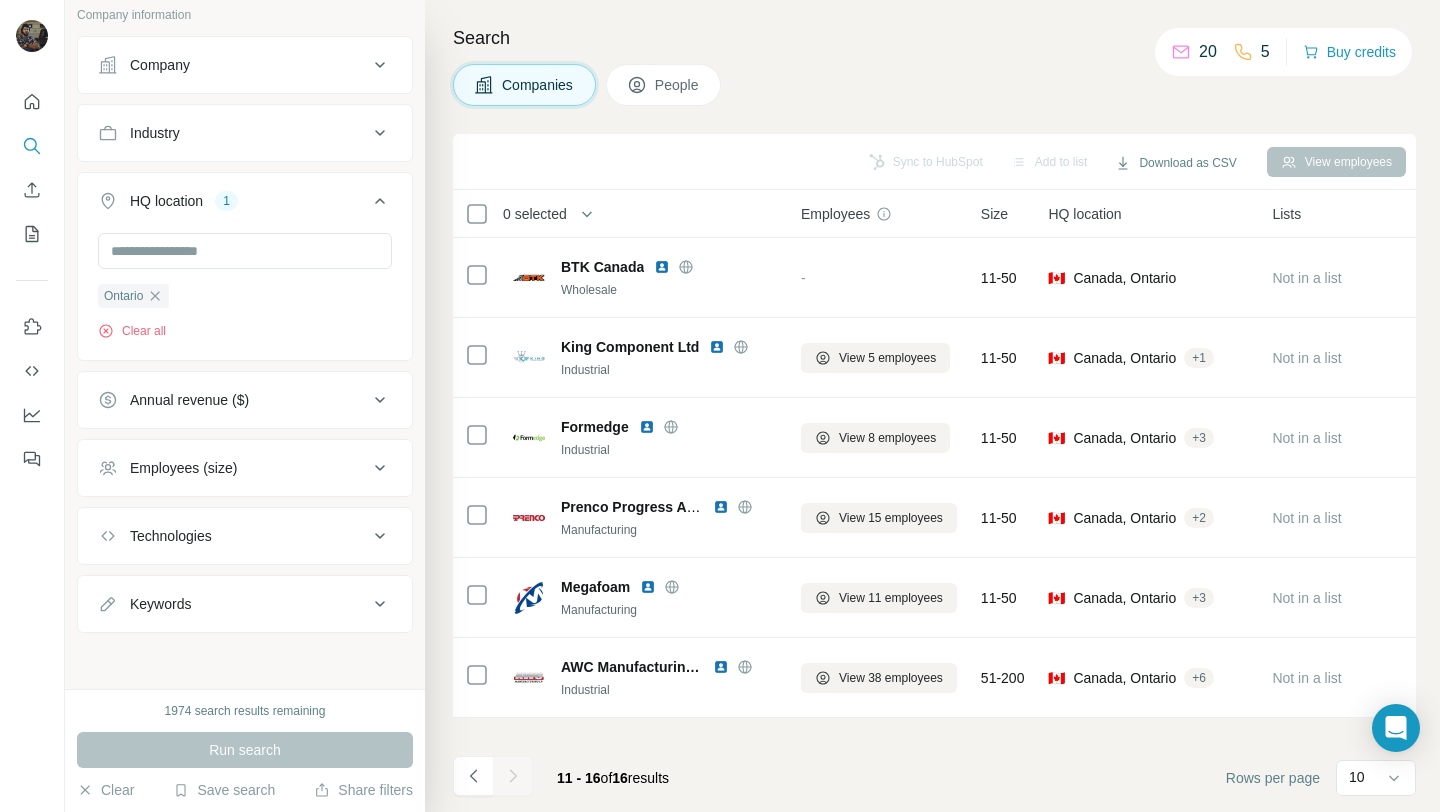 drag, startPoint x: 480, startPoint y: 788, endPoint x: 886, endPoint y: 777, distance: 406.149 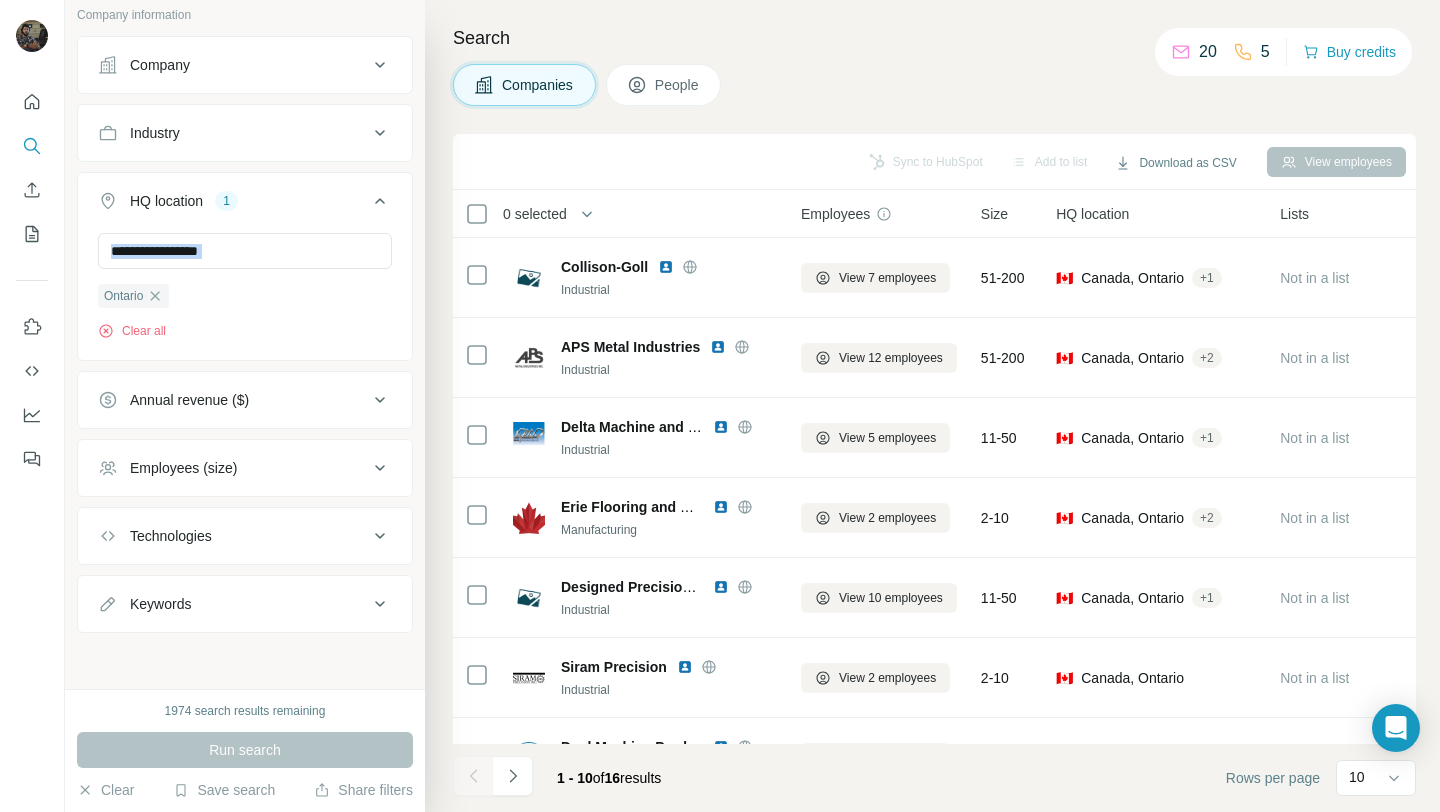 drag, startPoint x: 403, startPoint y: 365, endPoint x: 421, endPoint y: 220, distance: 146.11298 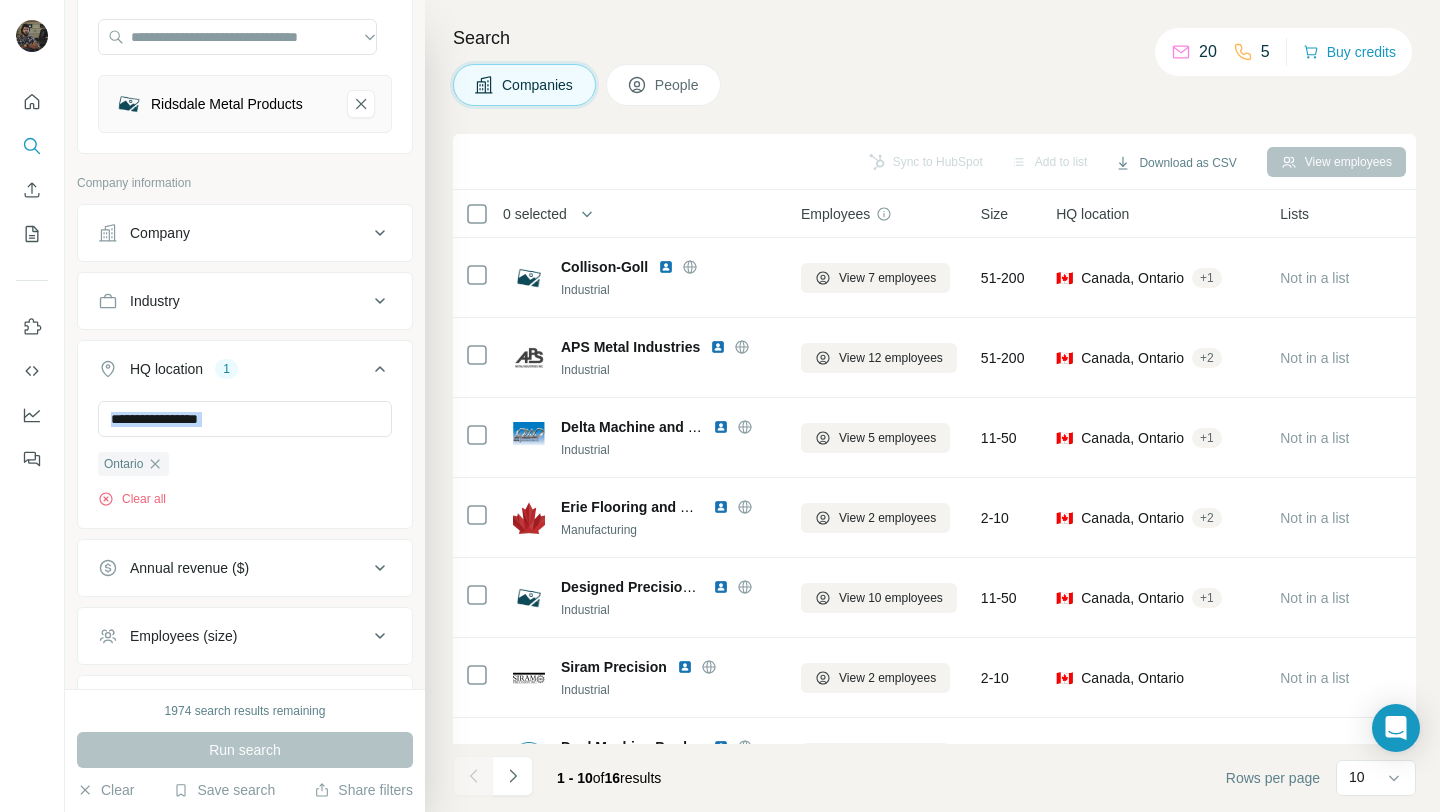 scroll, scrollTop: 70, scrollLeft: 0, axis: vertical 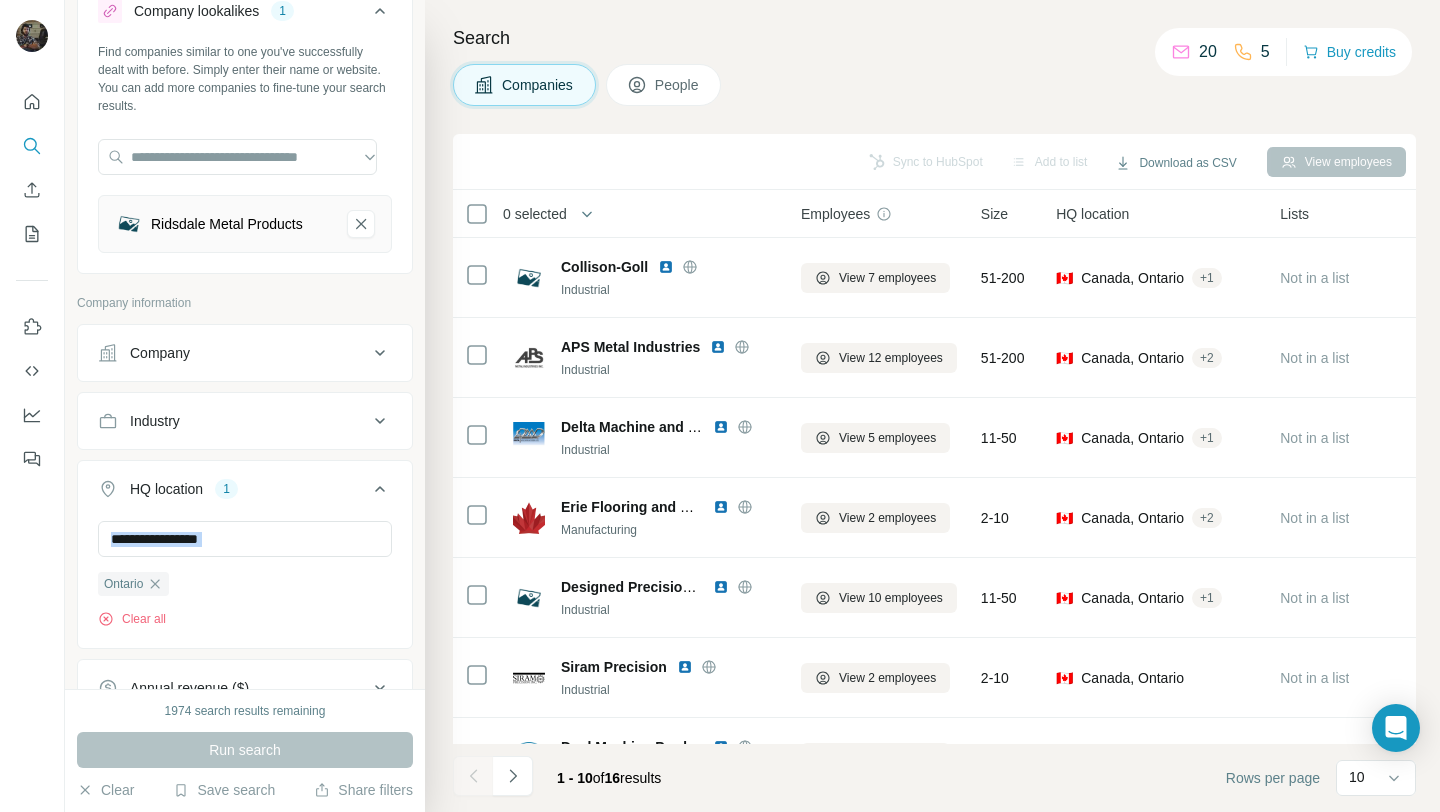 click 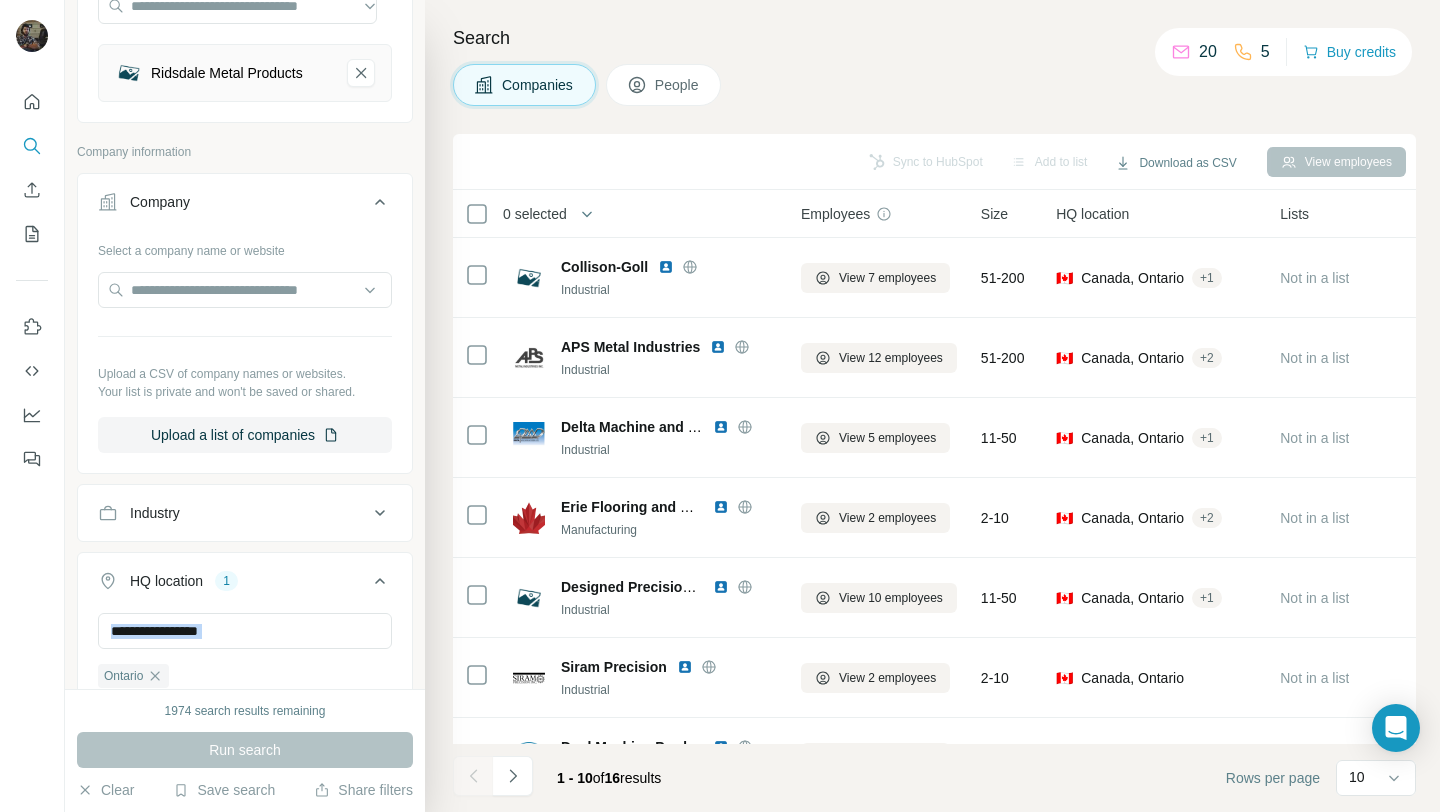 scroll, scrollTop: 310, scrollLeft: 0, axis: vertical 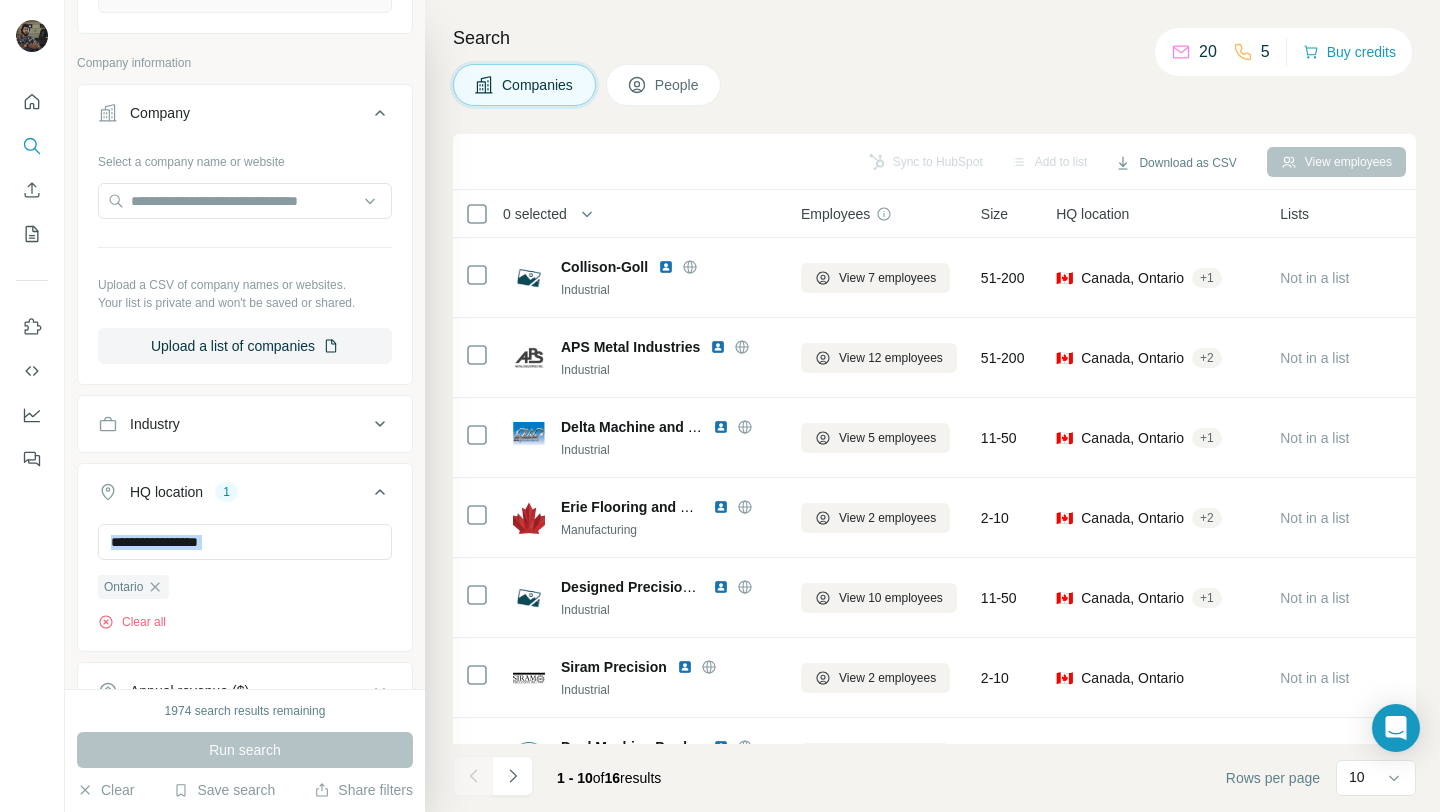 click 